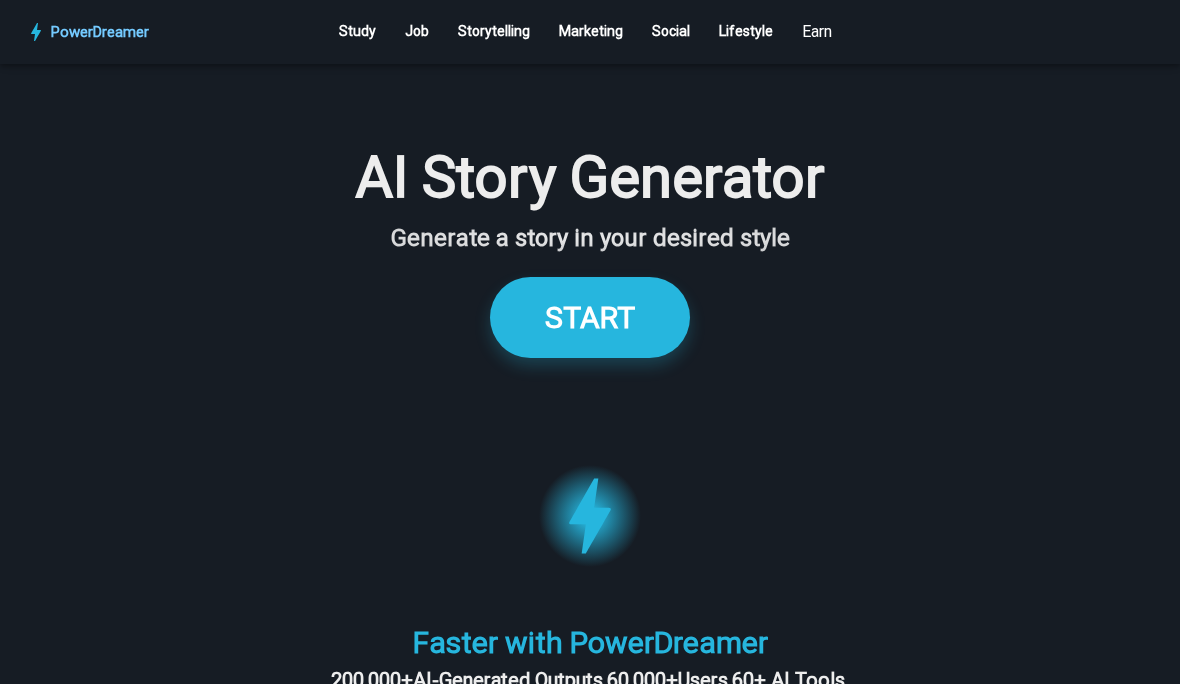 scroll, scrollTop: 0, scrollLeft: 0, axis: both 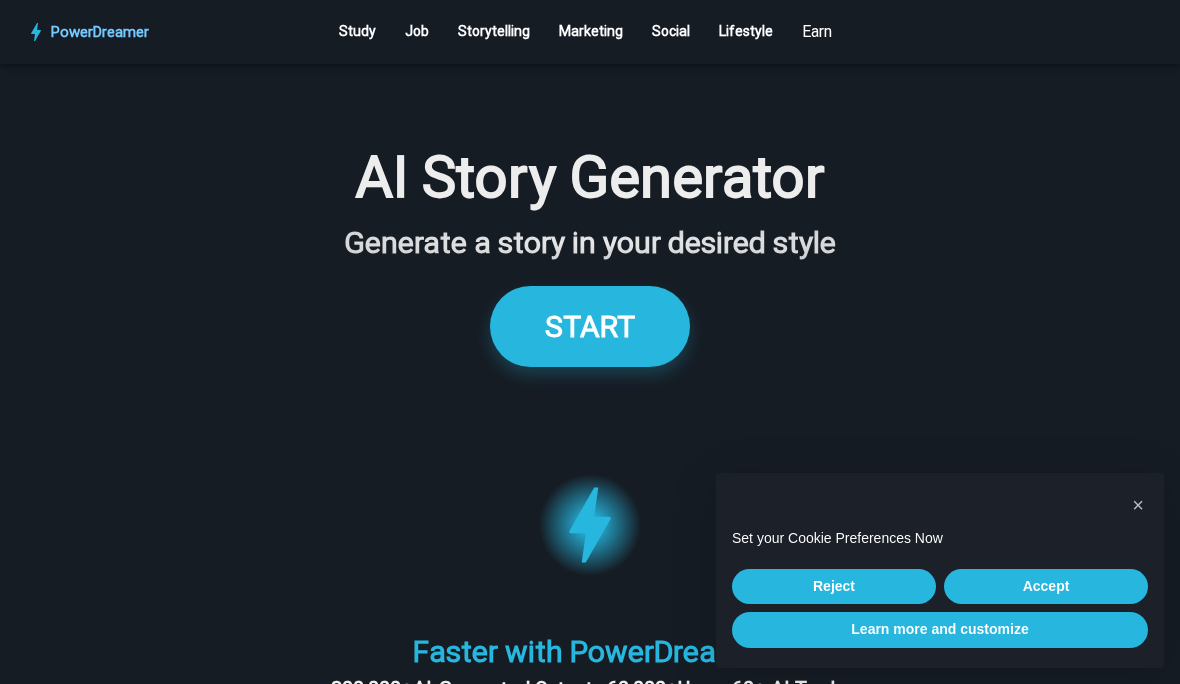type on "**********" 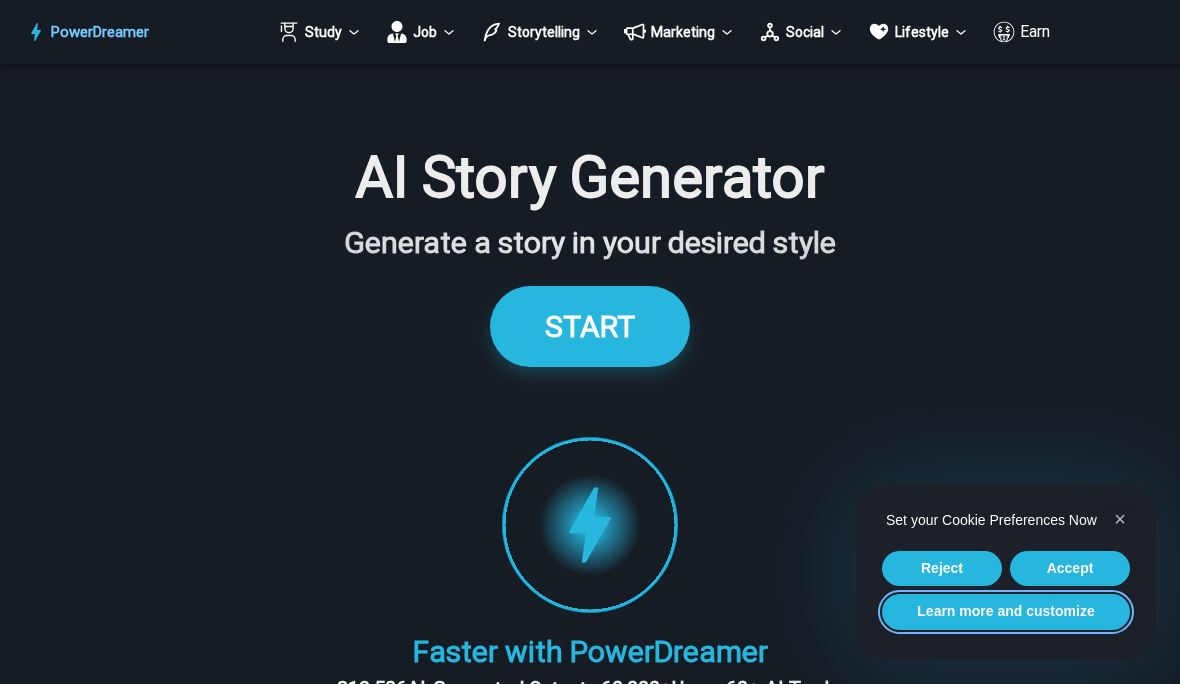 click on "Learn more and customize" at bounding box center (1006, 612) 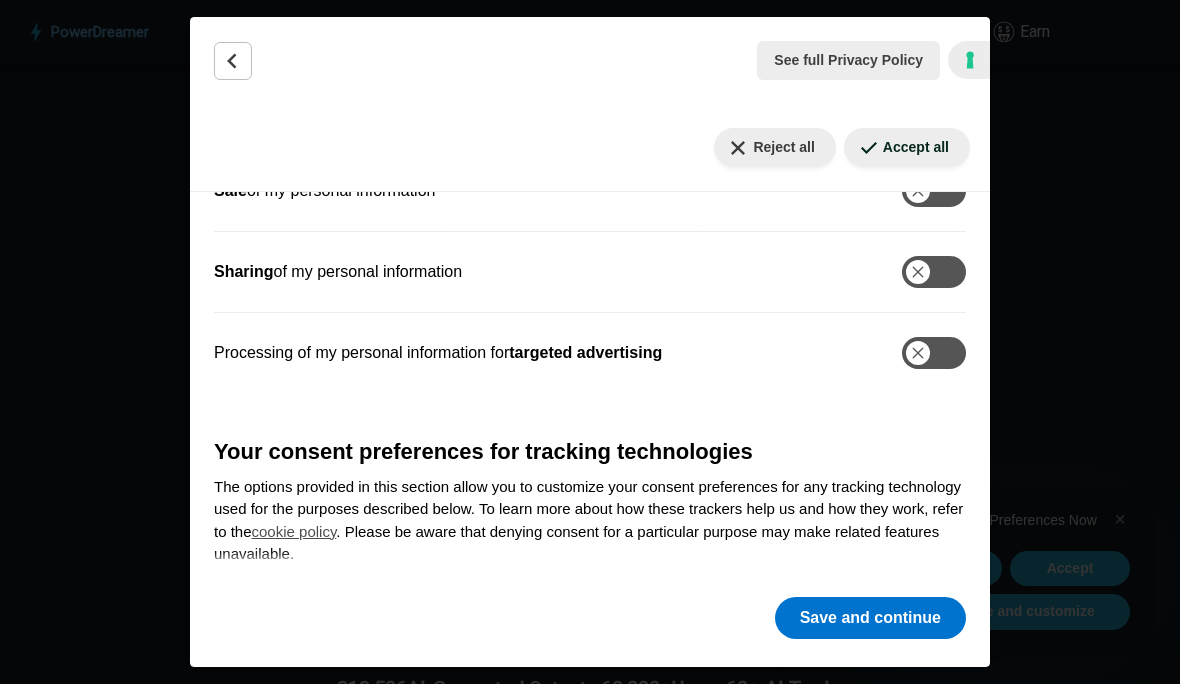 scroll, scrollTop: 410, scrollLeft: 0, axis: vertical 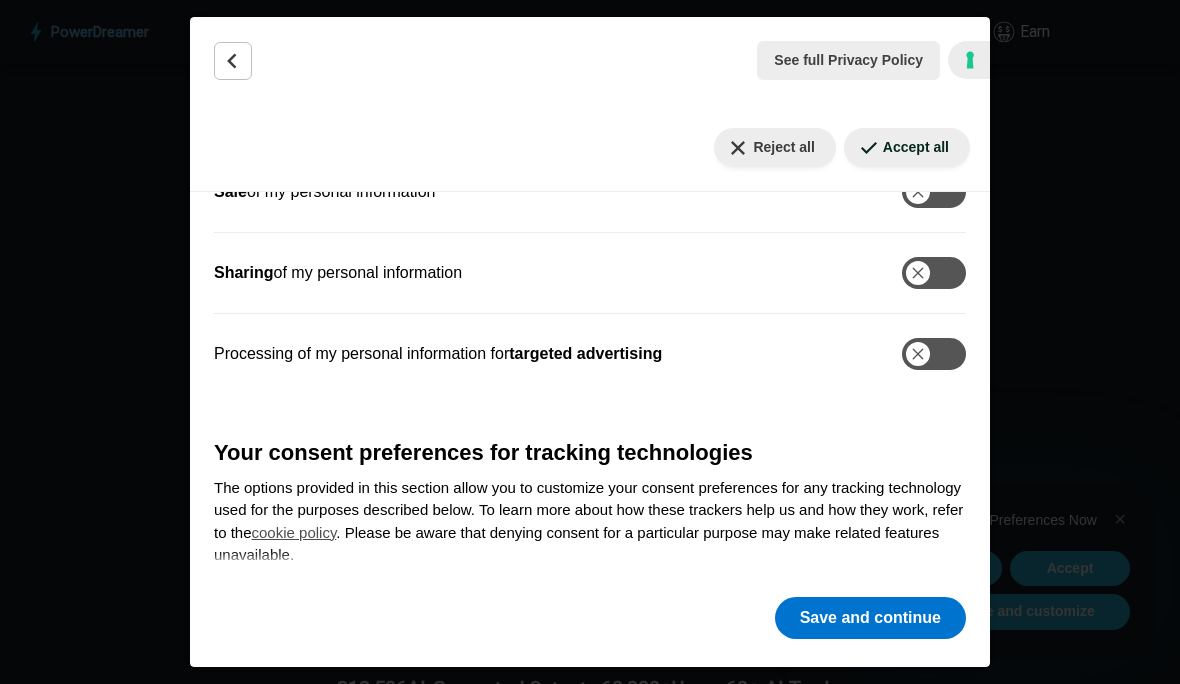 click on "Save and continue" at bounding box center (870, 618) 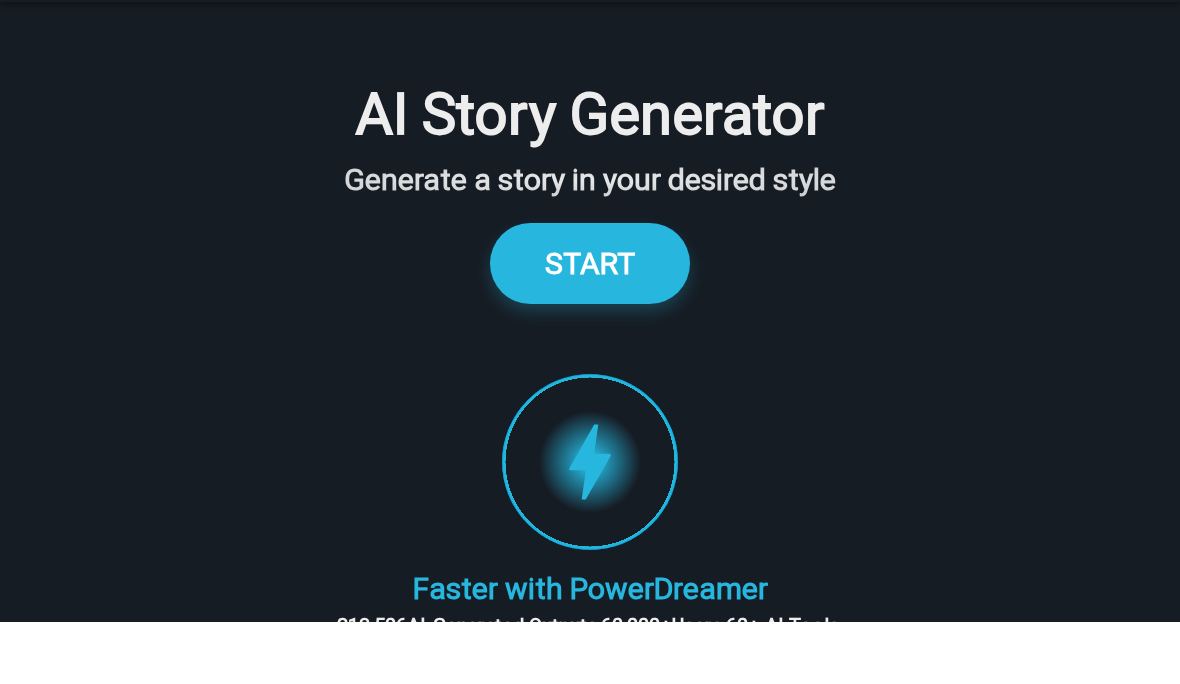 scroll, scrollTop: 64, scrollLeft: 0, axis: vertical 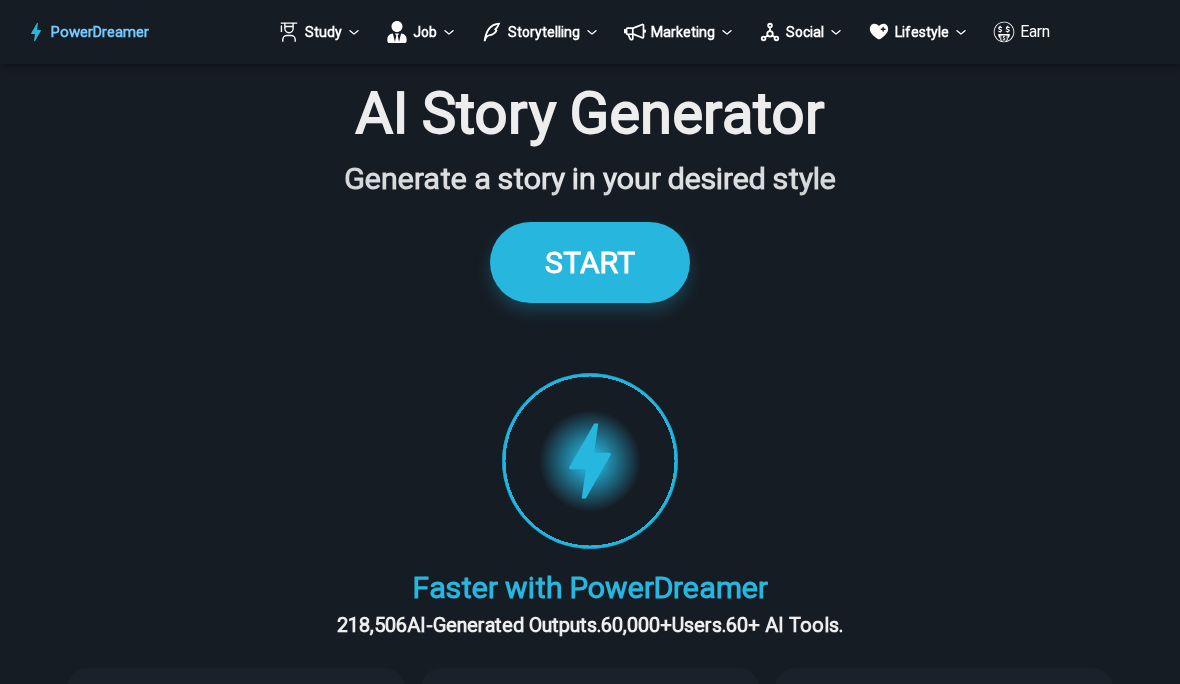click on "Social" at bounding box center [801, 32] 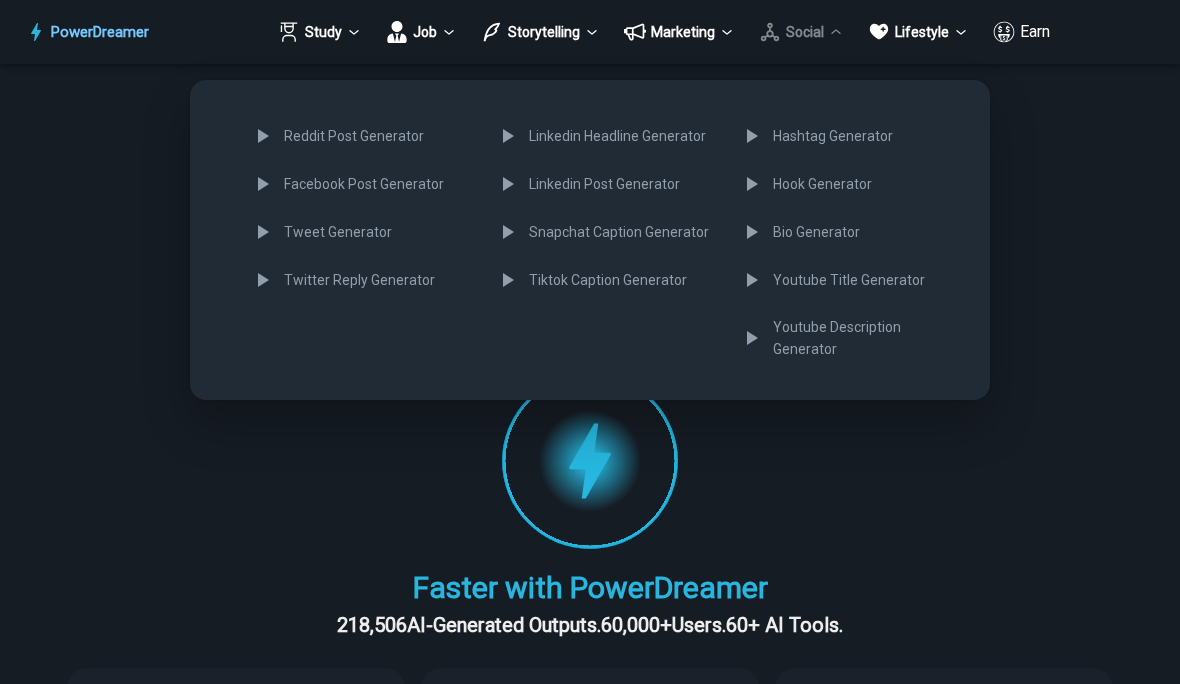 click on "Youtube Title Generator" at bounding box center [849, 280] 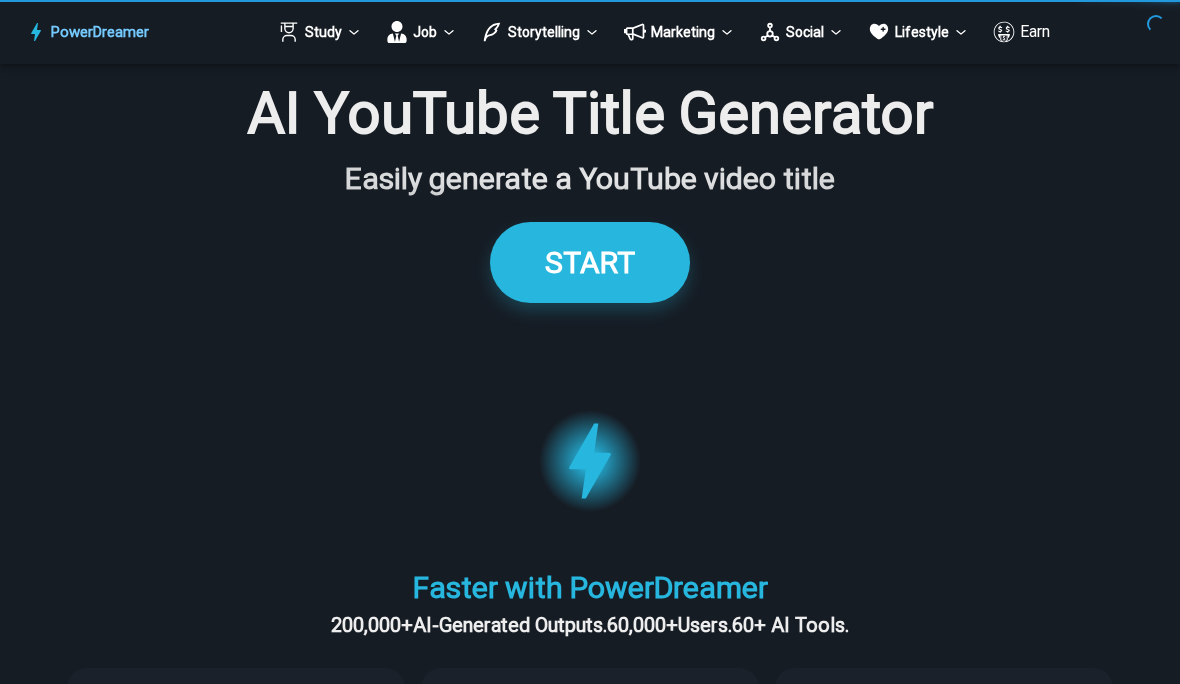 scroll, scrollTop: 0, scrollLeft: 0, axis: both 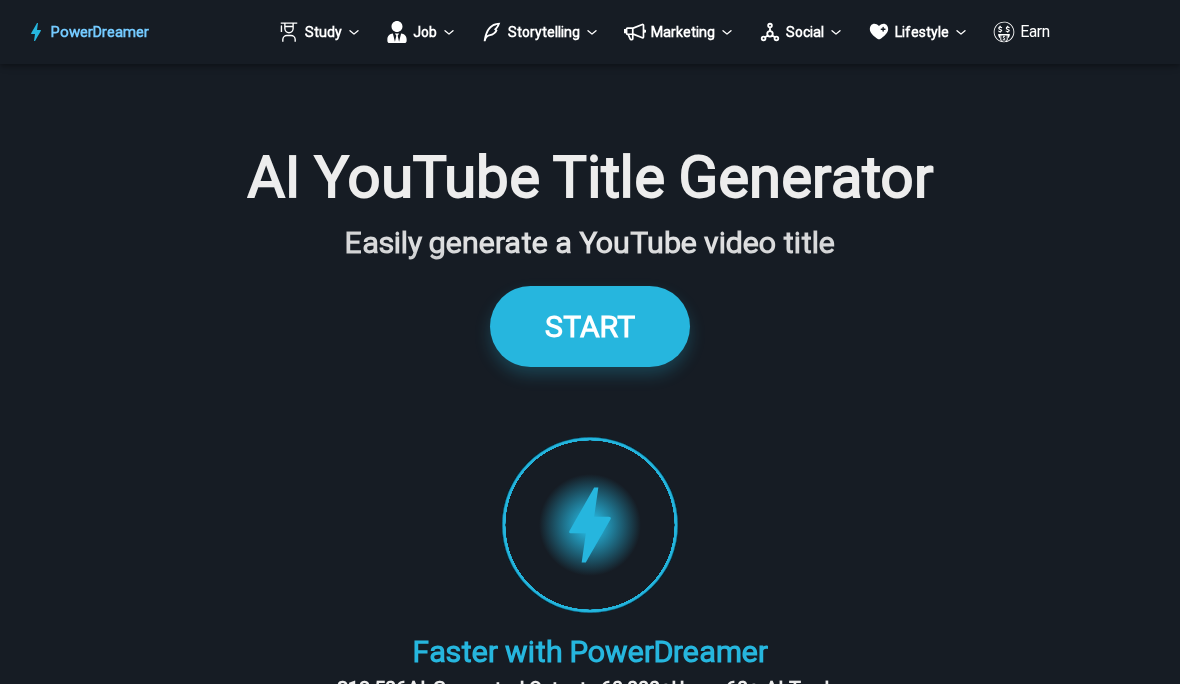 click on "AI YouTube Title Generator Easily generate a YouTube video title START Faster with PowerDreamer [NUMBER] AI-Generated Outputs. 60,000+ PowerDreamer Users. 60+ AI Tools. PowerDreamer saved me a ton of stress and even more time. Highly recommend. [FIRST] [LAST] is a writer and producer with experience at Morning Rush, [STATE] PBS, Metro Weekly and The Washington Times I received a job offer today that your awesome website helped me get. Thank you! I will be singing your praises. [FIRST] S. signed up to PowerDreamer [DATE] and received his job offer [DATE] Absolutely love this program!! I'm usually hesitant to pay for anything without being able to try it for free first. However, I was desperate to get resume writing help and this program far exceeded my expectations! I have been telling anyone I know looking for a job to try it. [FIRST] [LAST] [FIRST] D., Product Manager in E-Commerce [FIRST] [LAST] [FIRST] [LAST] Made the job hunting process so easy! [FIRST] [LAST], Software Engineer [FIRST] B. [NUMBER]" at bounding box center (590, 2281) 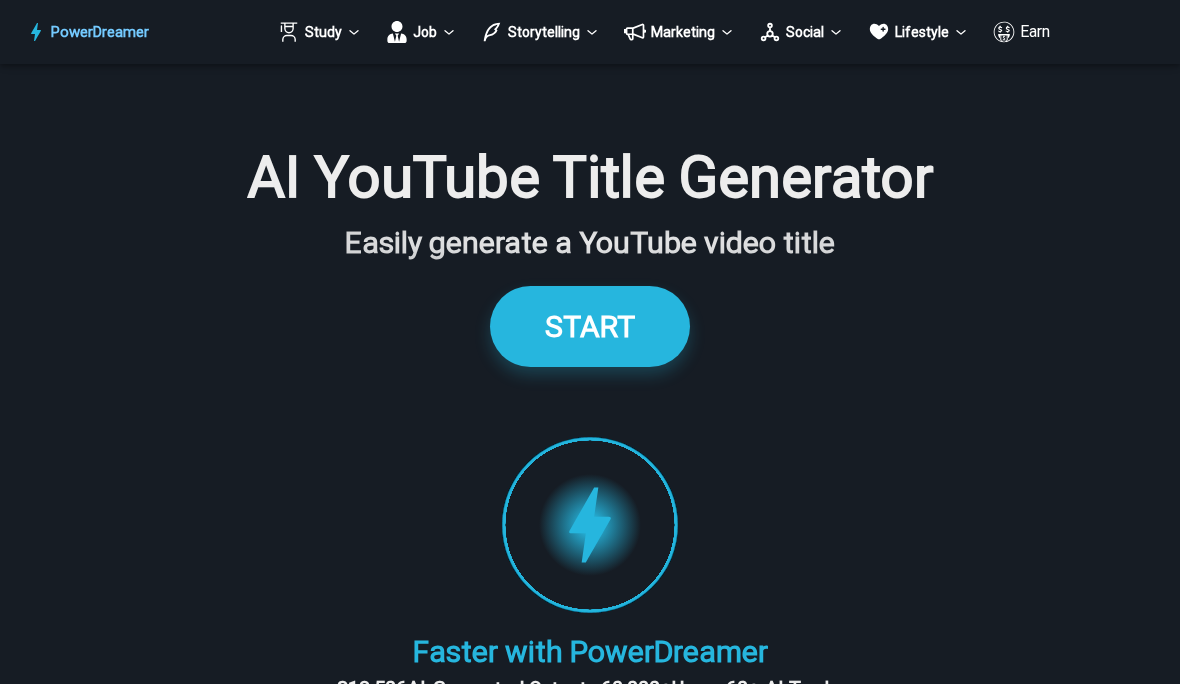 click on "AI YouTube Title Generator Easily generate a YouTube video title START Faster with PowerDreamer [NUMBER] AI-Generated Outputs. 60,000+ PowerDreamer Users. 60+ AI Tools. PowerDreamer saved me a ton of stress and even more time. Highly recommend. [FIRST] [LAST] is a writer and producer with experience at Morning Rush, [STATE] PBS, Metro Weekly and The Washington Times I received a job offer today that your awesome website helped me get. Thank you! I will be singing your praises. [FIRST] S. signed up to PowerDreamer [DATE] and received his job offer [DATE] Absolutely love this program!! I'm usually hesitant to pay for anything without being able to try it for free first. However, I was desperate to get resume writing help and this program far exceeded my expectations! I have been telling anyone I know looking for a job to try it. [FIRST] [LAST] [FIRST] D., Product Manager in E-Commerce [FIRST] [LAST] [FIRST] [LAST] Made the job hunting process so easy! [FIRST] [LAST], Software Engineer [FIRST] B. [NUMBER]" at bounding box center [590, 2281] 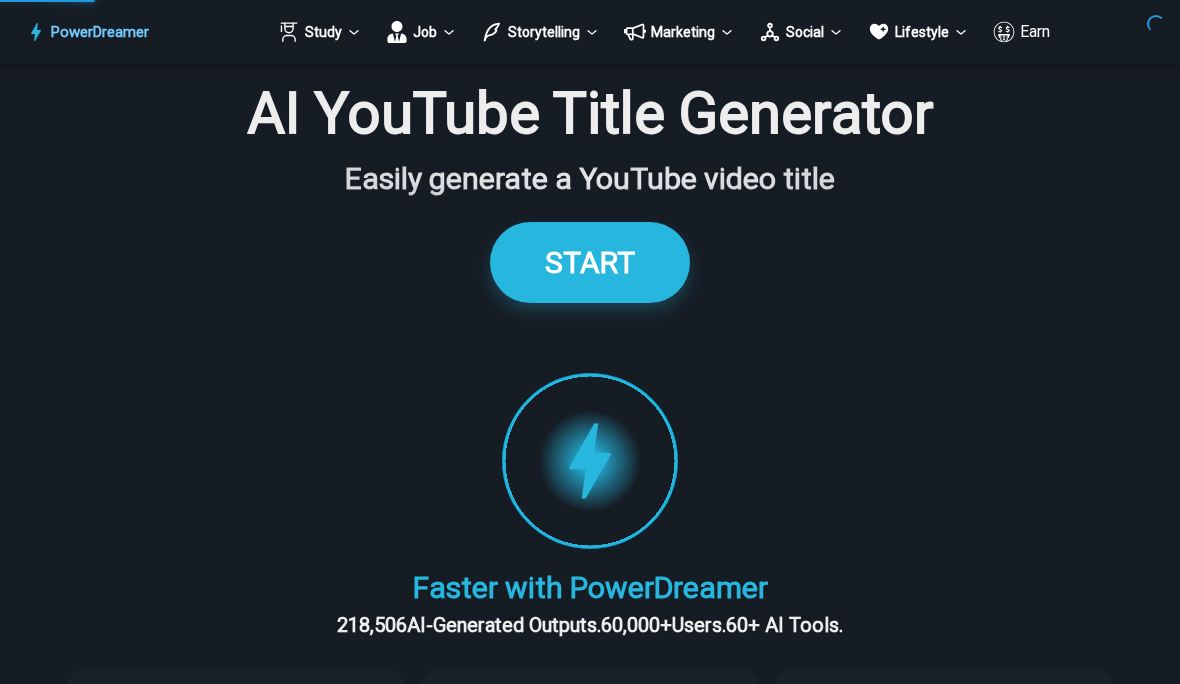 scroll, scrollTop: 0, scrollLeft: 0, axis: both 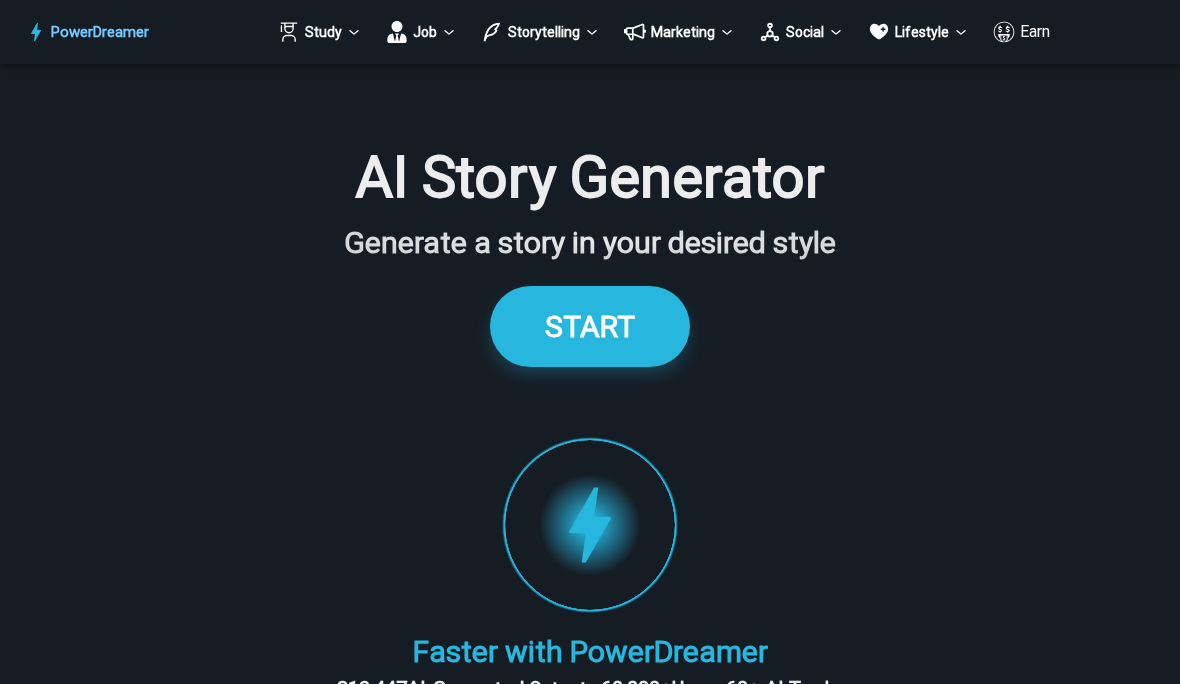 click on "AI Story Generator Generate a story in your desired style START Faster with PowerDreamer [NUMBER] AI-Generated Outputs. 60,000+ PowerDreamer Users. 60+ AI Tools. PowerDreamer saved me a ton of stress and even more time. Highly recommend. [FIRST] [LAST] is a writer and producer with experience at Morning Rush, [STATE] PBS, Metro Weekly and The Washington Times I received a job offer today that your awesome website helped me get. Thank you! I will be singing your praises. [FIRST] S. signed up to PowerDreamer [DATE] and received his job offer [DATE] Absolutely love this program!! I'm usually hesitant to pay for anything without being able to try it for free first. However, I was desperate to get resume writing help and this program far exceeded my expectations! I have been telling anyone I know looking for a job to try it. [FIRST] [LAST] [FIRST] D., Product Manager in E-Commerce [FIRST] [LAST] [FIRST] [LAST] Made the job hunting process so easy! [FIRST] [LAST], Software Engineer [FIRST] B. AI Voice" at bounding box center (590, 2281) 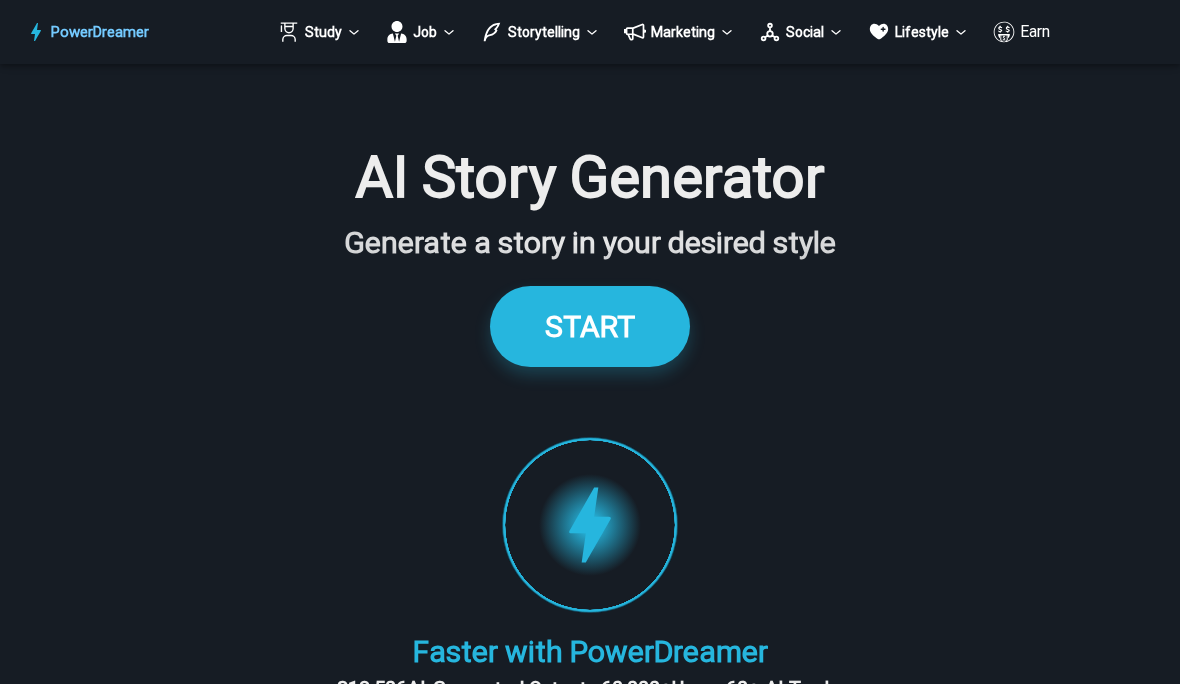 click on "AI Story Generator Generate a story in your desired style START Faster with PowerDreamer [NUMBER] AI-Generated Outputs. 60,000+ PowerDreamer Users. 60+ AI Tools. PowerDreamer saved me a ton of stress and even more time. Highly recommend. [FIRST] [LAST] is a writer and producer with experience at Morning Rush, [STATE] PBS, Metro Weekly and The Washington Times I received a job offer today that your awesome website helped me get. Thank you! I will be singing your praises. [FIRST] S. signed up to PowerDreamer [DATE] and received his job offer [DATE] Absolutely love this program!! I'm usually hesitant to pay for anything without being able to try it for free first. However, I was desperate to get resume writing help and this program far exceeded my expectations! I have been telling anyone I know looking for a job to try it. [FIRST] [LAST] [FIRST] D., Product Manager in E-Commerce [FIRST] [LAST] [FIRST] [LAST] Made the job hunting process so easy! [FIRST] [LAST], Software Engineer [FIRST] B. AI Voice" at bounding box center [590, 2281] 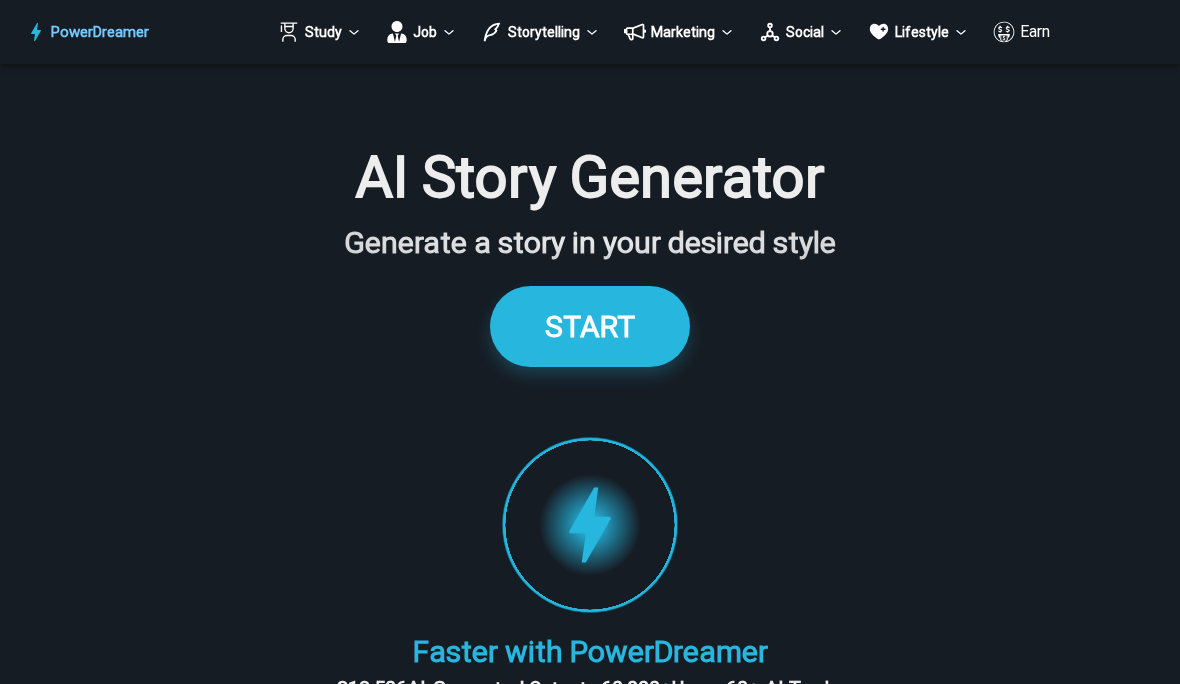click on "AI Story Generator Generate a story in your desired style START Faster with PowerDreamer [NUMBER] AI-Generated Outputs. 60,000+ PowerDreamer Users. 60+ AI Tools. PowerDreamer saved me a ton of stress and even more time. Highly recommend. [FIRST] [LAST] is a writer and producer with experience at Morning Rush, [STATE] PBS, Metro Weekly and The Washington Times I received a job offer today that your awesome website helped me get. Thank you! I will be singing your praises. [FIRST] S. signed up to PowerDreamer [DATE] and received his job offer [DATE] Absolutely love this program!! I'm usually hesitant to pay for anything without being able to try it for free first. However, I was desperate to get resume writing help and this program far exceeded my expectations! I have been telling anyone I know looking for a job to try it. [FIRST] [LAST] [FIRST] D., Product Manager in E-Commerce [FIRST] [LAST] [FIRST] [LAST] Made the job hunting process so easy! [FIRST] [LAST], Software Engineer [FIRST] B. AI Voice" at bounding box center (590, 2281) 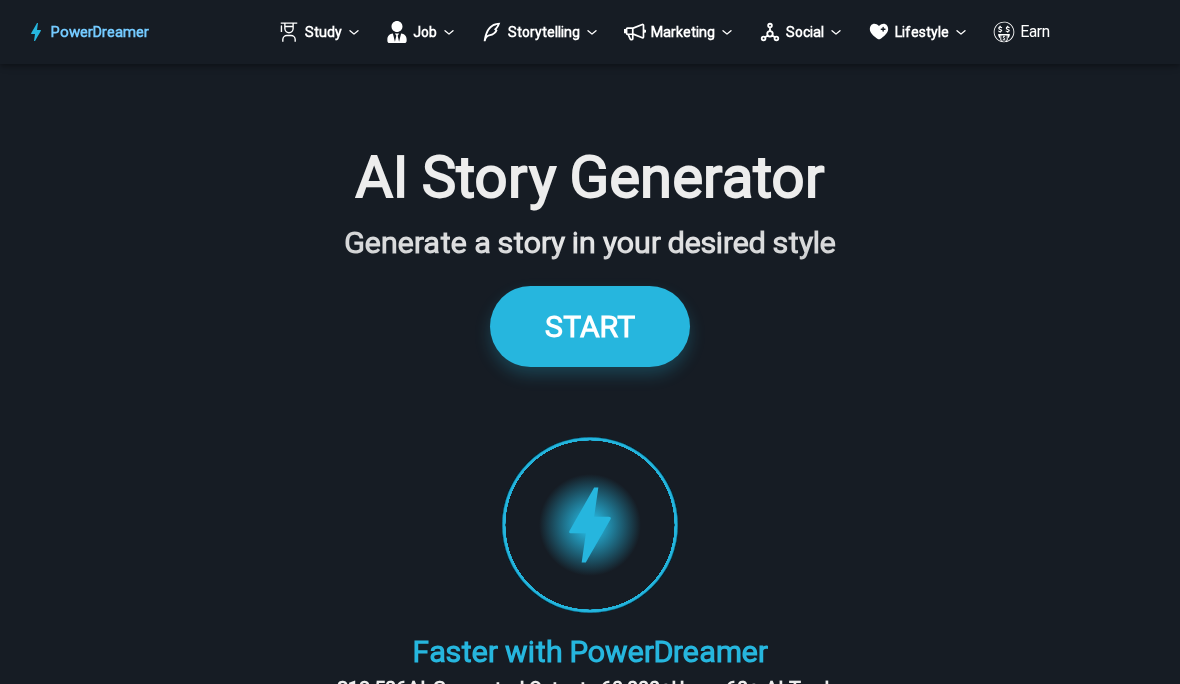 click on "AI Story Generator Generate a story in your desired style START Faster with PowerDreamer [NUMBER] AI-Generated Outputs. 60,000+ PowerDreamer Users. 60+ AI Tools. PowerDreamer saved me a ton of stress and even more time. Highly recommend. [FIRST] [LAST] is a writer and producer with experience at Morning Rush, [STATE] PBS, Metro Weekly and The Washington Times I received a job offer today that your awesome website helped me get. Thank you! I will be singing your praises. [FIRST] S. signed up to PowerDreamer [DATE] and received his job offer [DATE] Absolutely love this program!! I'm usually hesitant to pay for anything without being able to try it for free first. However, I was desperate to get resume writing help and this program far exceeded my expectations! I have been telling anyone I know looking for a job to try it. [FIRST] [LAST] [FIRST] D., Product Manager in E-Commerce [FIRST] [LAST] [FIRST] [LAST] Made the job hunting process so easy! [FIRST] [LAST], Software Engineer [FIRST] B. AI Voice" at bounding box center [590, 2281] 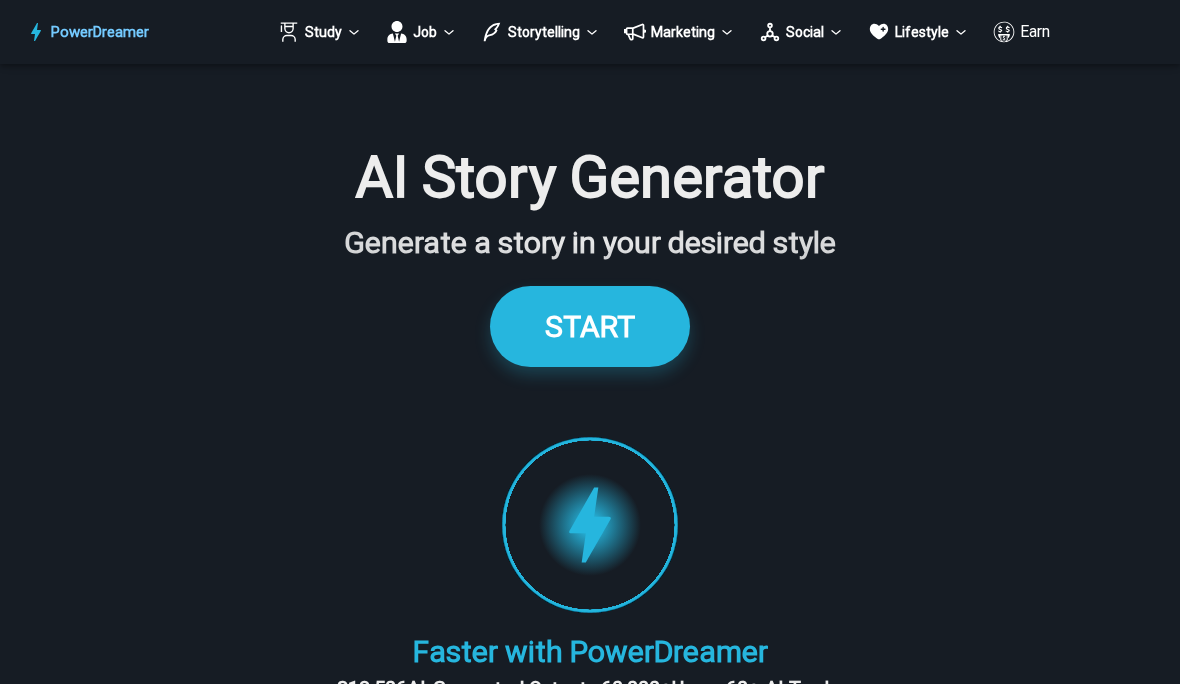 click on "AI Story Generator Generate a story in your desired style START Faster with PowerDreamer [NUMBER] AI-Generated Outputs. 60,000+ PowerDreamer Users. 60+ AI Tools. PowerDreamer saved me a ton of stress and even more time. Highly recommend. [FIRST] [LAST] is a writer and producer with experience at Morning Rush, [STATE] PBS, Metro Weekly and The Washington Times I received a job offer today that your awesome website helped me get. Thank you! I will be singing your praises. [FIRST] S. signed up to PowerDreamer [DATE] and received his job offer [DATE] Absolutely love this program!! I'm usually hesitant to pay for anything without being able to try it for free first. However, I was desperate to get resume writing help and this program far exceeded my expectations! I have been telling anyone I know looking for a job to try it. [FIRST] [LAST] [FIRST] D., Product Manager in E-Commerce [FIRST] [LAST] [FIRST] [LAST] Made the job hunting process so easy! [FIRST] [LAST], Software Engineer [FIRST] B. AI Voice" at bounding box center (590, 2281) 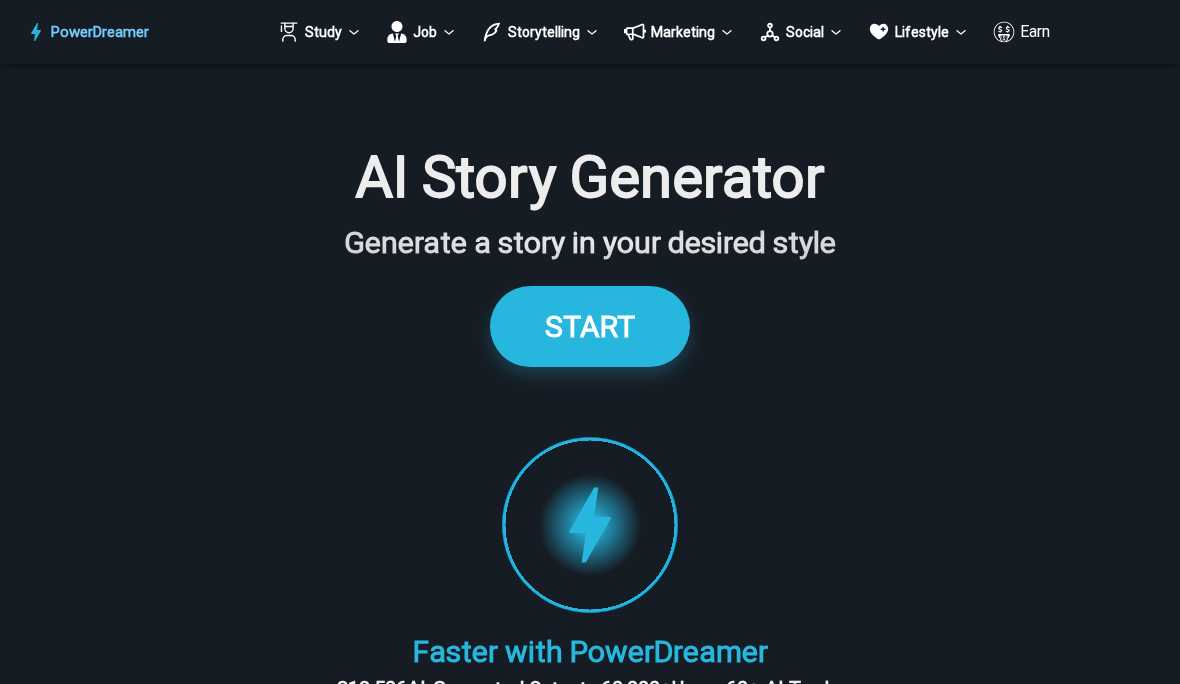 click on "AI Story Generator Generate a story in your desired style START Faster with PowerDreamer [NUMBER] AI-Generated Outputs. 60,000+ PowerDreamer Users. 60+ AI Tools. PowerDreamer saved me a ton of stress and even more time. Highly recommend. [FIRST] [LAST] is a writer and producer with experience at Morning Rush, [STATE] PBS, Metro Weekly and The Washington Times I received a job offer today that your awesome website helped me get. Thank you! I will be singing your praises. [FIRST] S. signed up to PowerDreamer [DATE] and received his job offer [DATE] Absolutely love this program!! I'm usually hesitant to pay for anything without being able to try it for free first. However, I was desperate to get resume writing help and this program far exceeded my expectations! I have been telling anyone I know looking for a job to try it. [FIRST] [LAST] [FIRST] D., Product Manager in E-Commerce [FIRST] [LAST] [FIRST] [LAST] Made the job hunting process so easy! [FIRST] [LAST], Software Engineer [FIRST] B. AI Voice" at bounding box center [590, 2281] 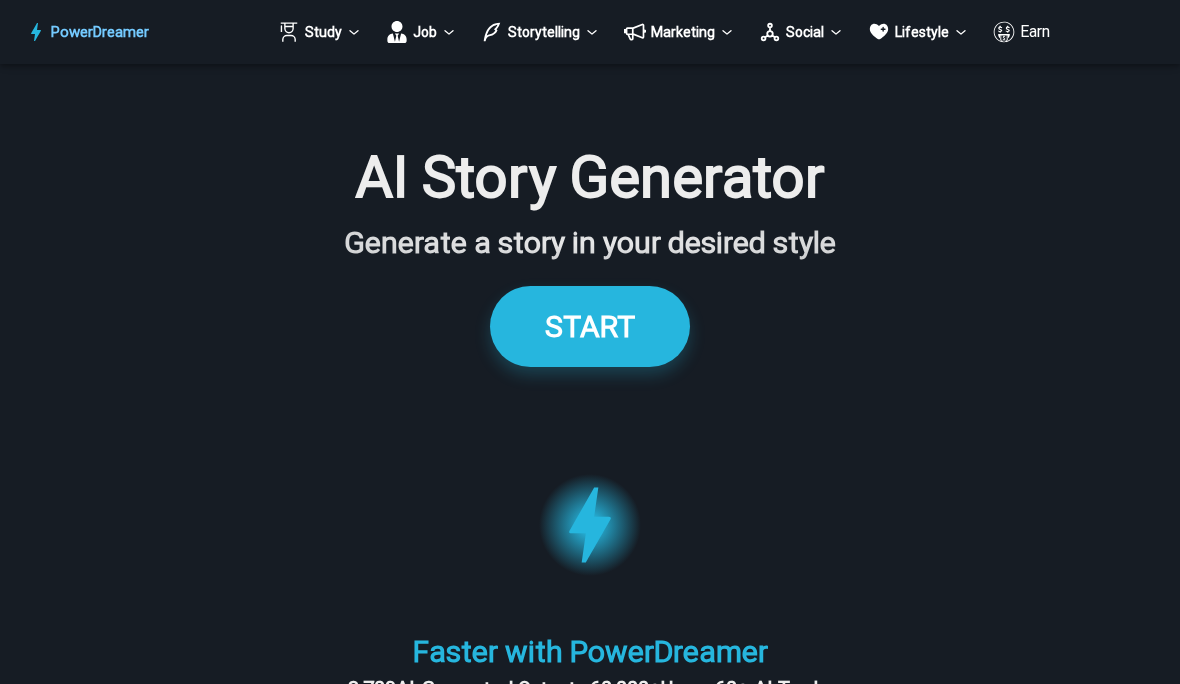 scroll, scrollTop: 0, scrollLeft: 0, axis: both 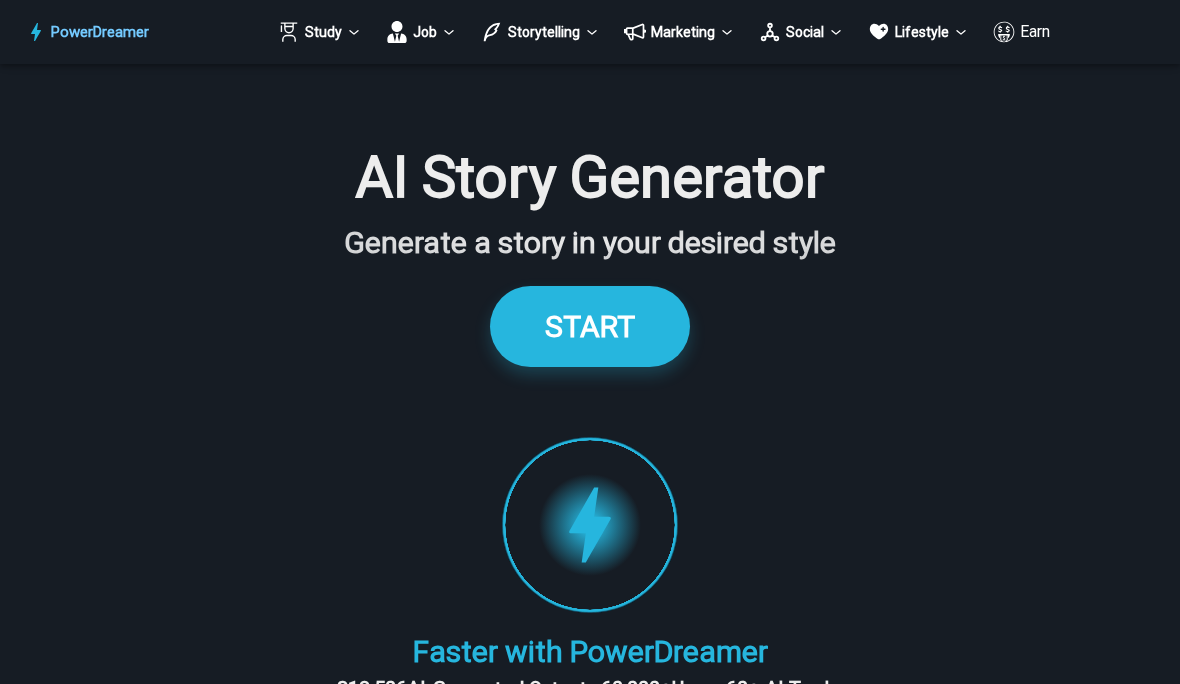 click 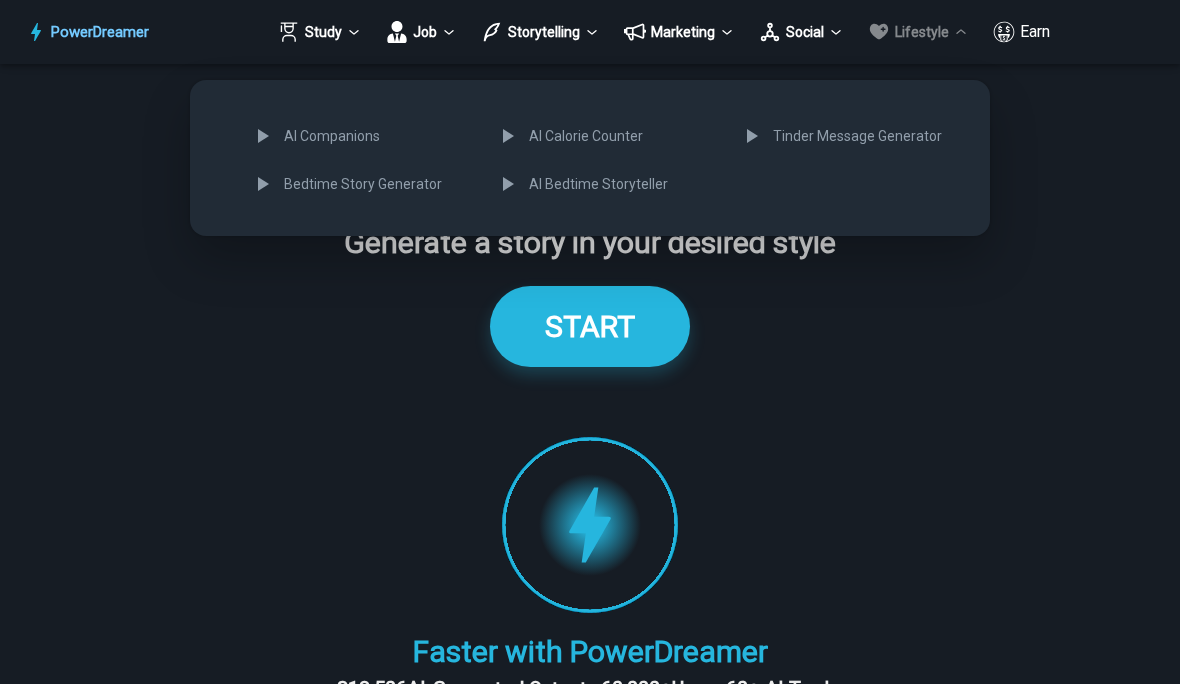 click on "AI Companions" at bounding box center (360, 136) 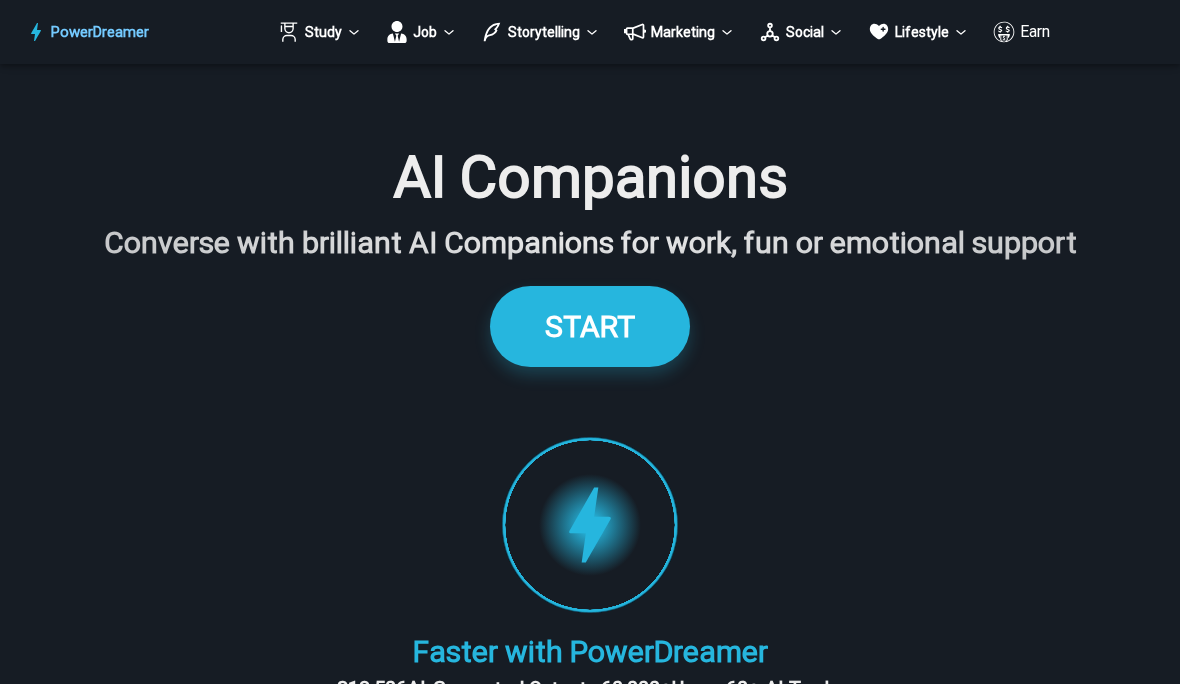 click on "START" at bounding box center [590, 326] 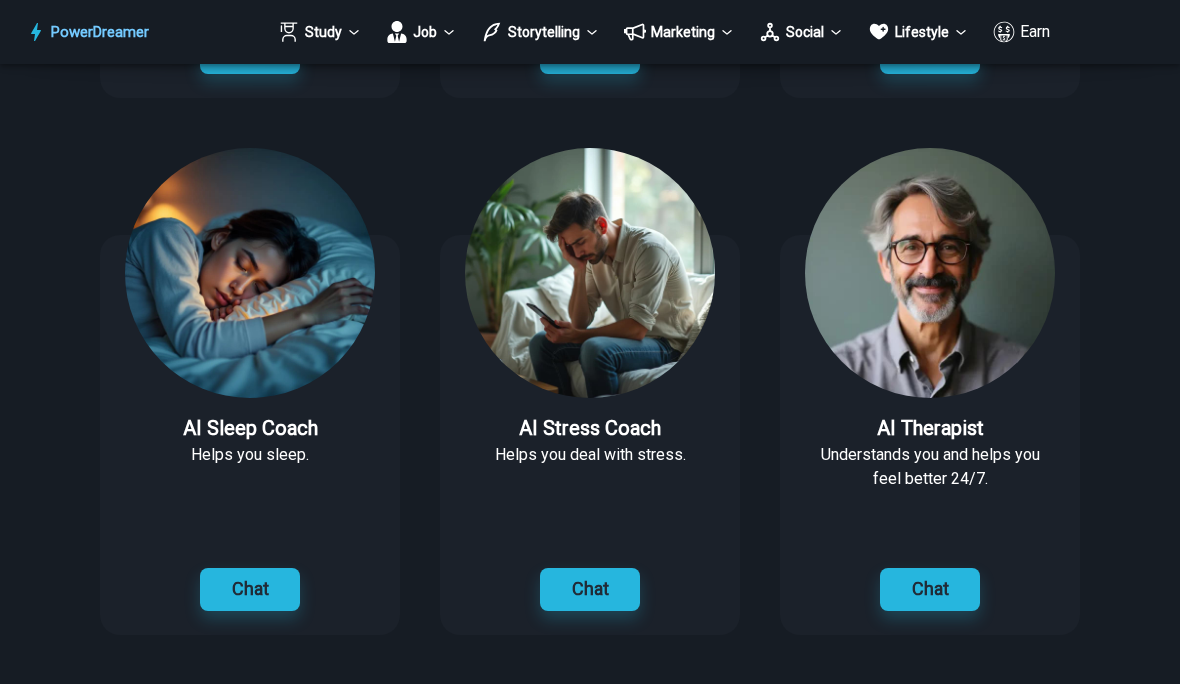 scroll, scrollTop: 1295, scrollLeft: 0, axis: vertical 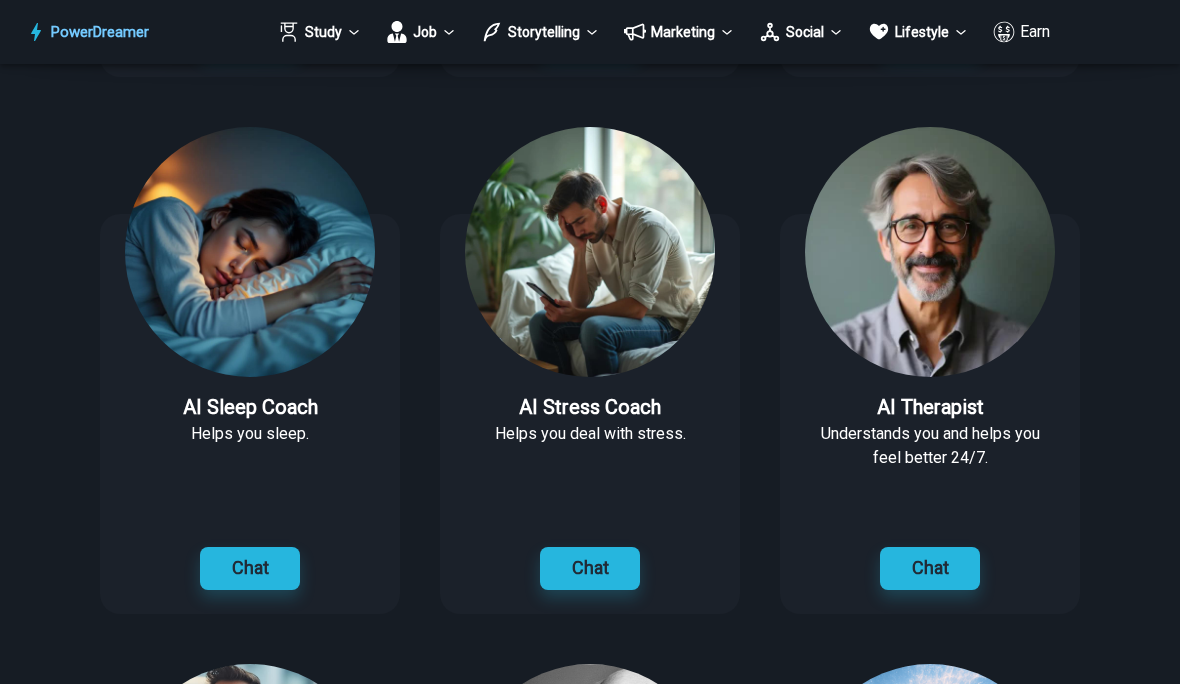 click on "Chat" at bounding box center (930, 568) 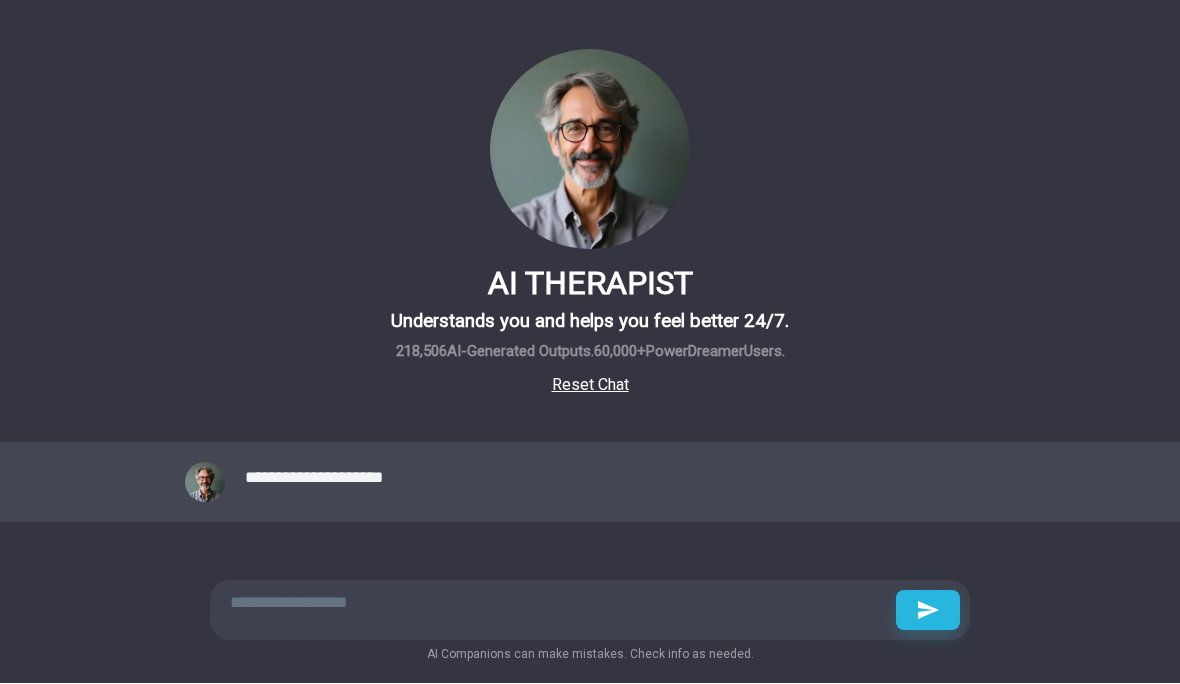 click on "Reset Chat" at bounding box center [590, 386] 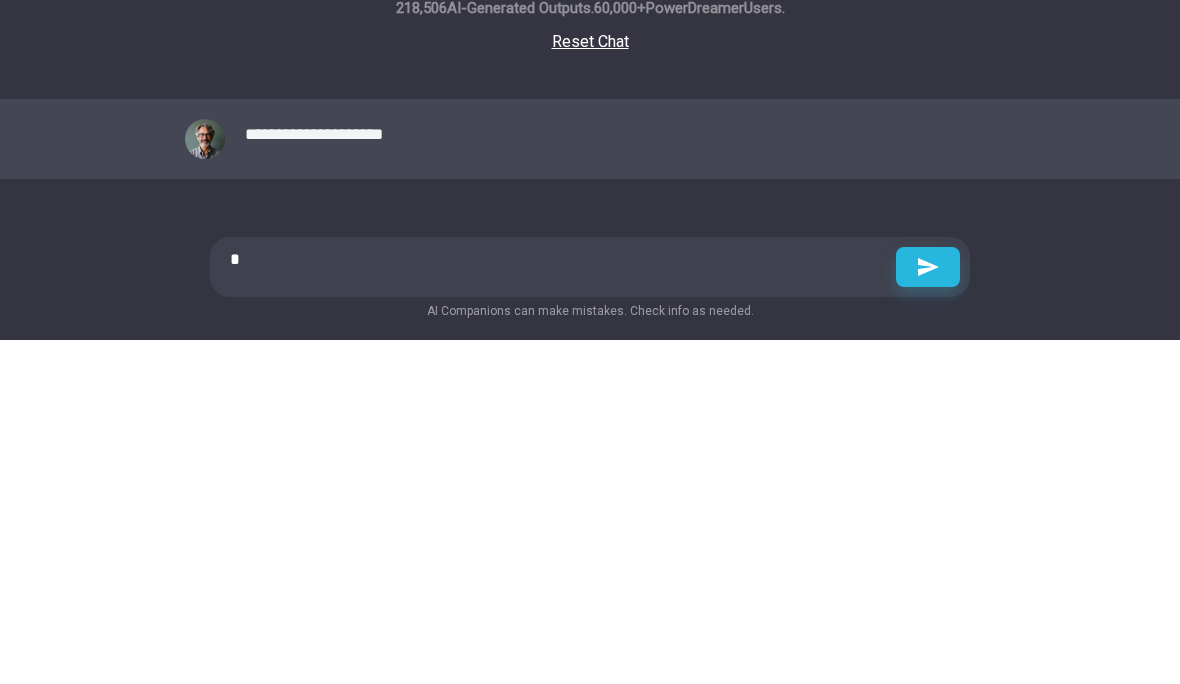 scroll, scrollTop: 78, scrollLeft: 0, axis: vertical 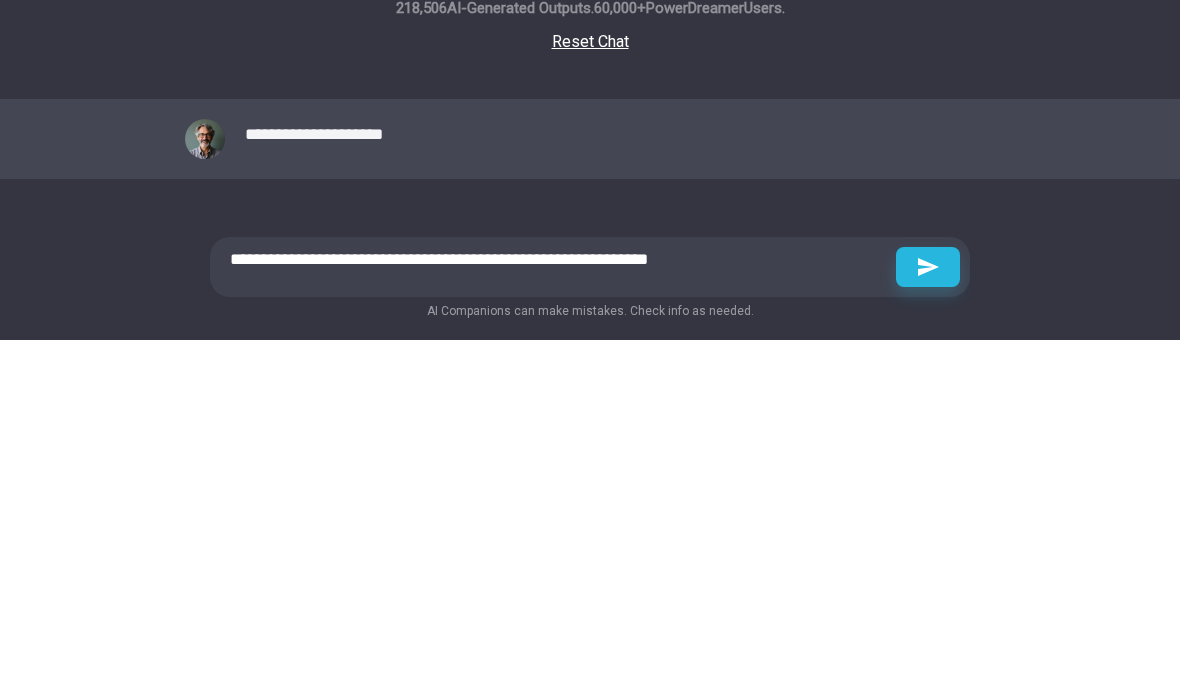 type on "**********" 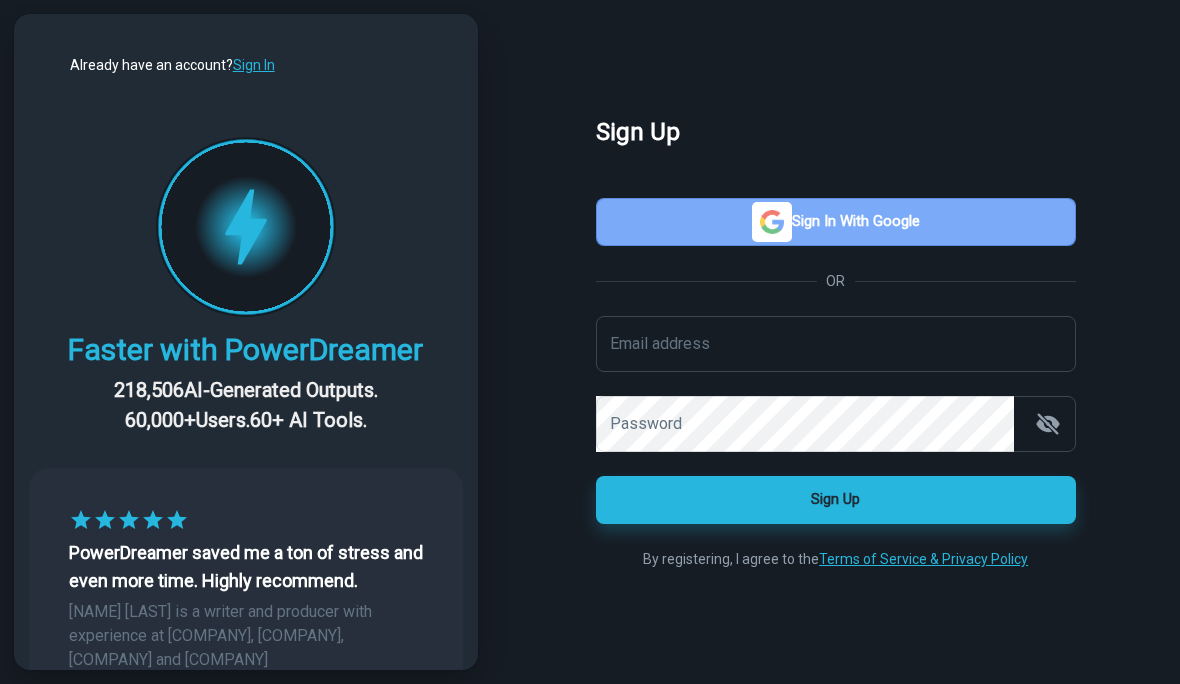 click on "Sign in with Google" at bounding box center [836, 222] 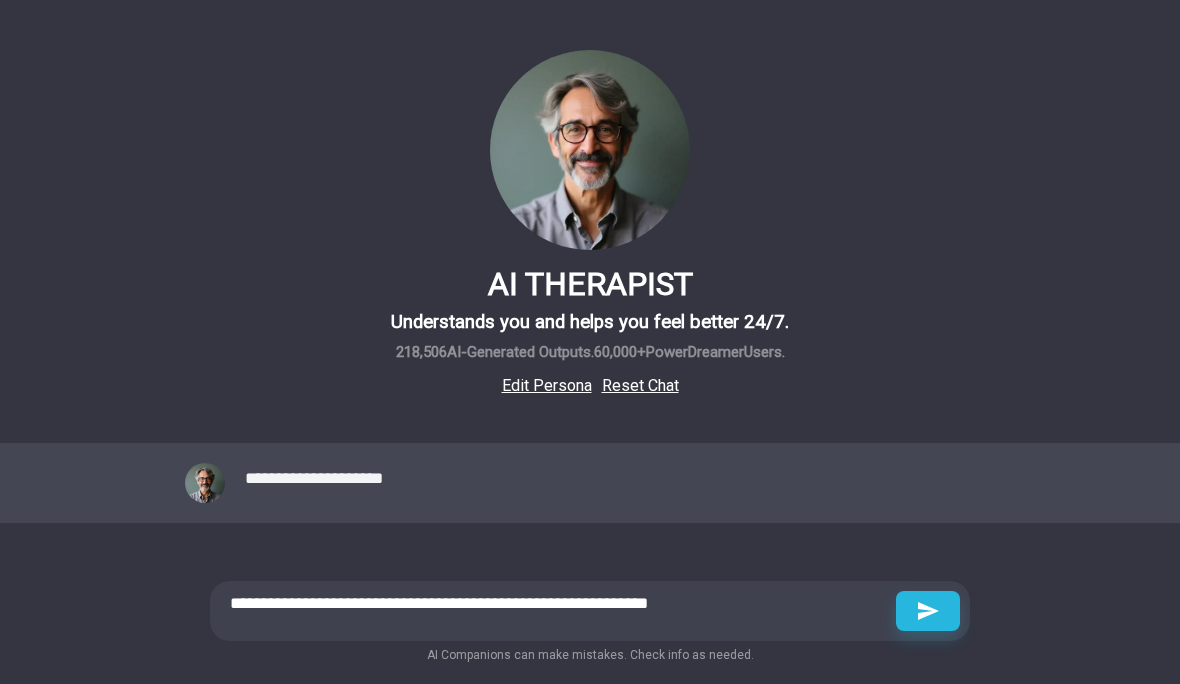 click on "Edit Persona" at bounding box center [547, 386] 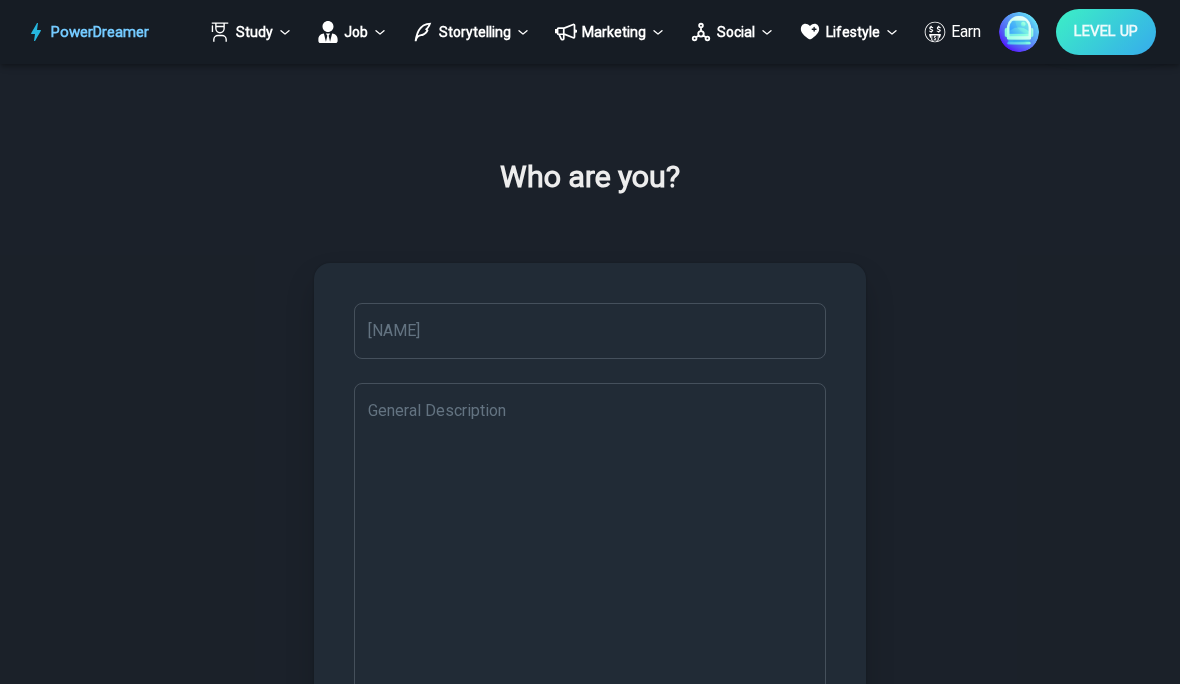 click on "Your Name" at bounding box center [590, 331] 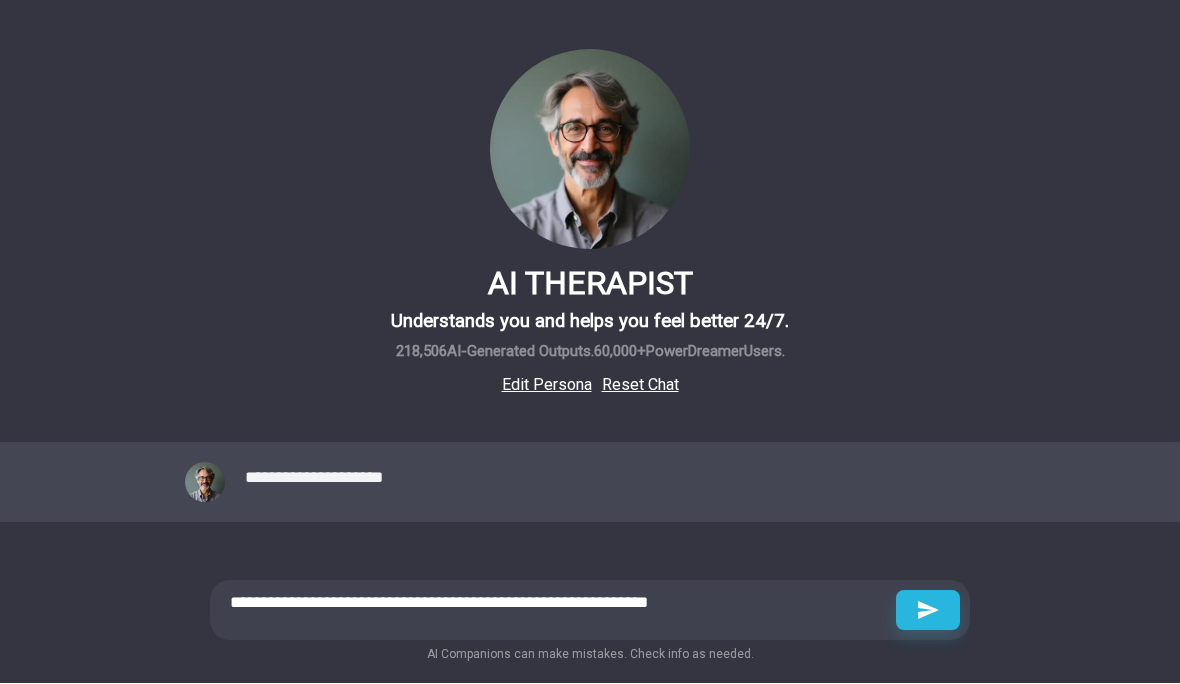 click at bounding box center (928, 611) 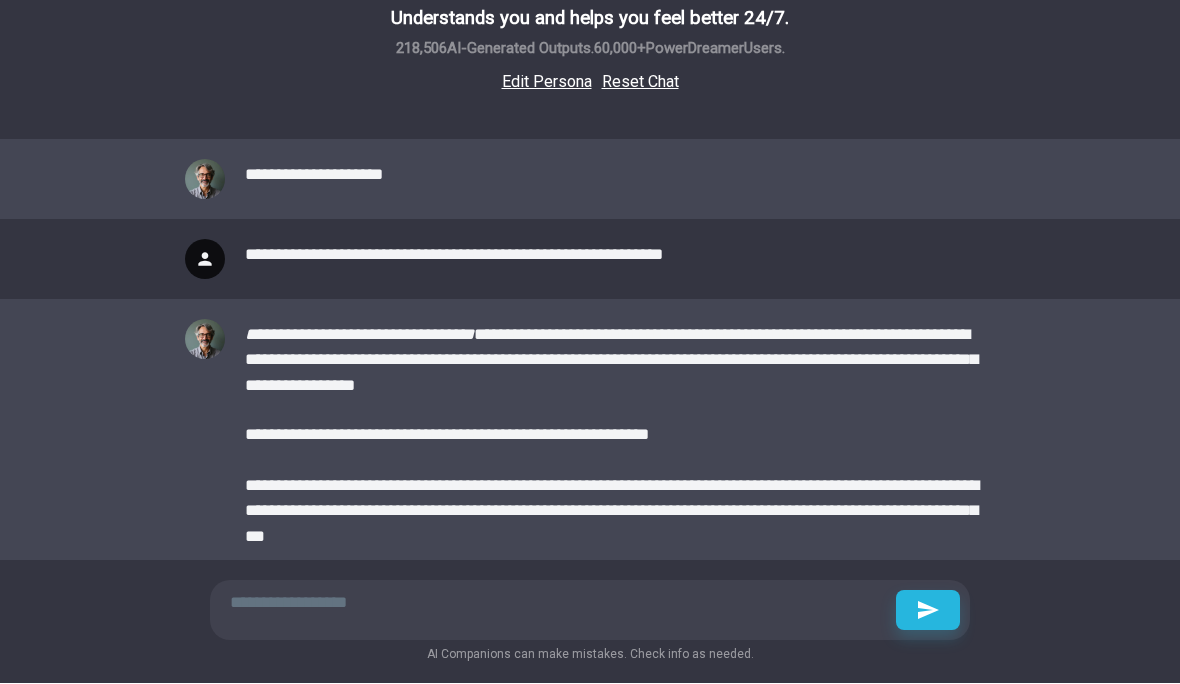 scroll, scrollTop: 303, scrollLeft: 0, axis: vertical 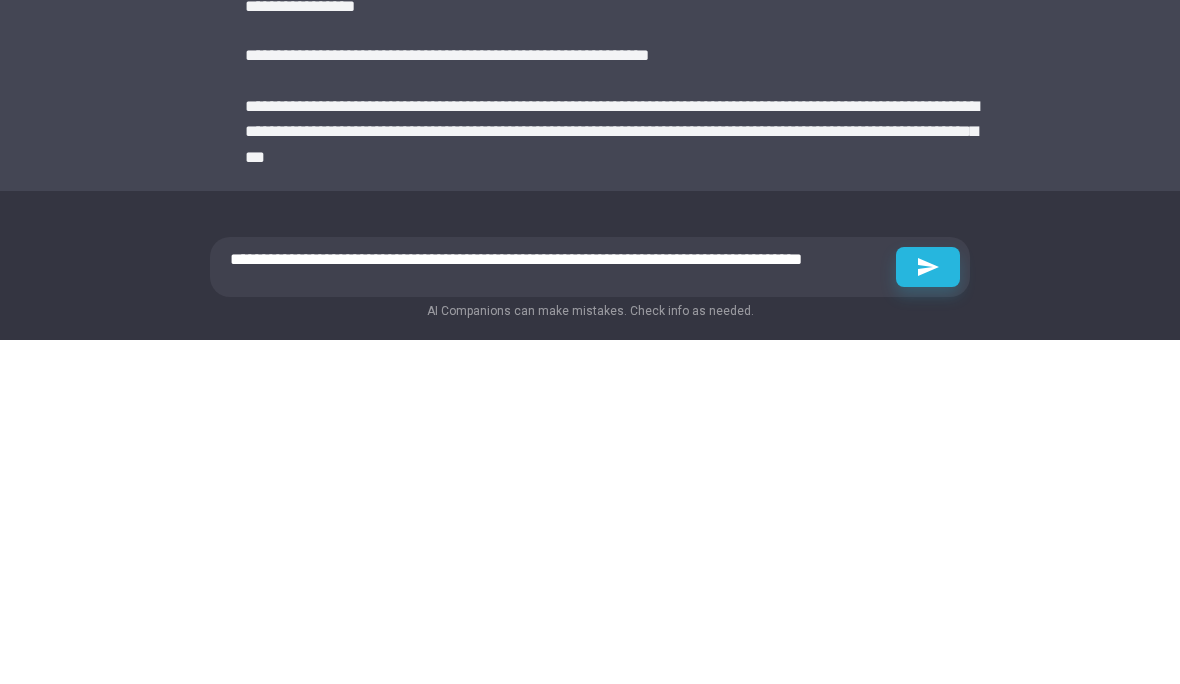 click on "**********" at bounding box center (558, 603) 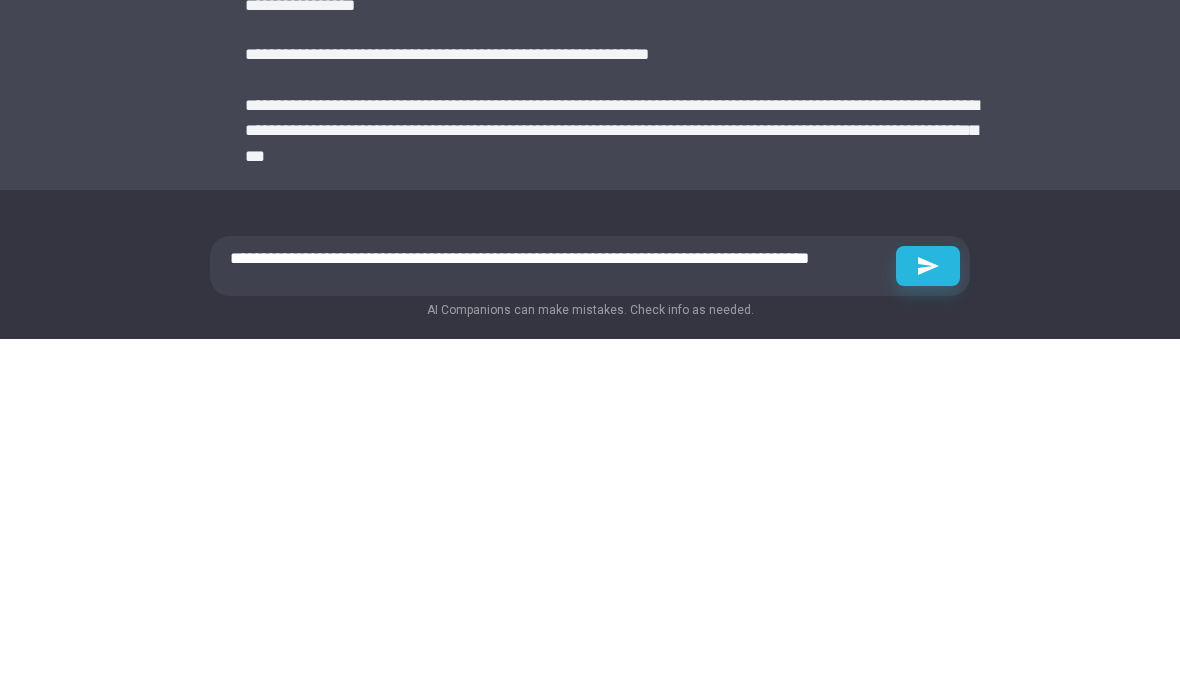 scroll, scrollTop: 78, scrollLeft: 0, axis: vertical 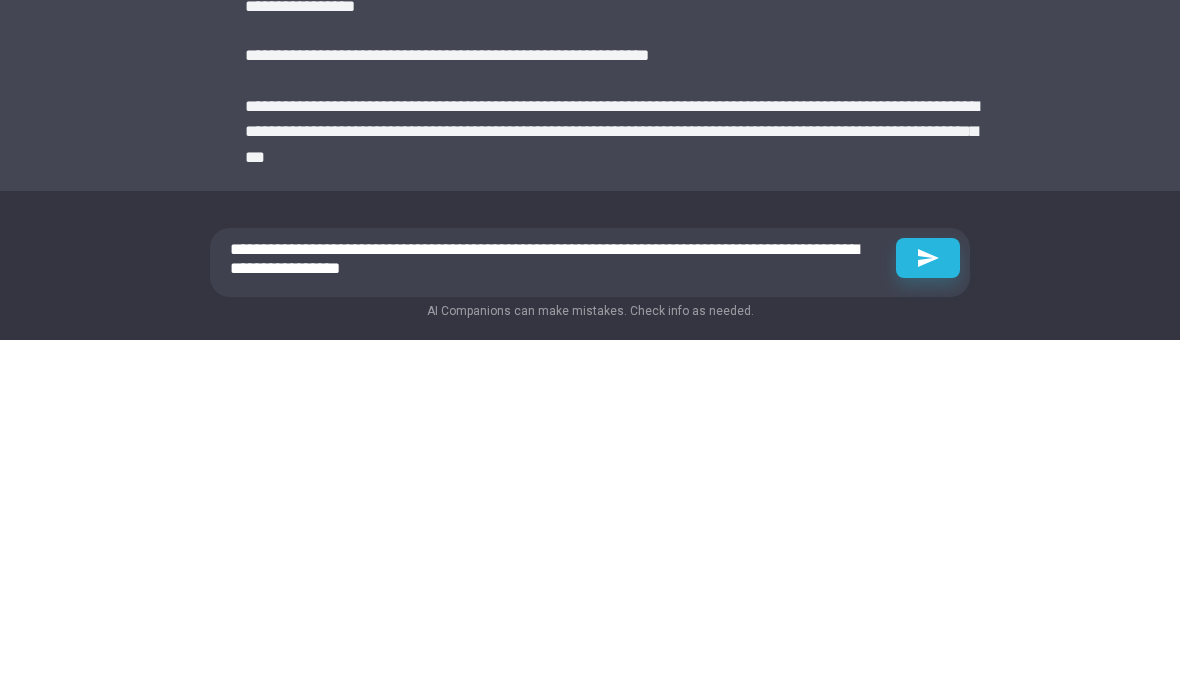 click on "**********" at bounding box center [558, 603] 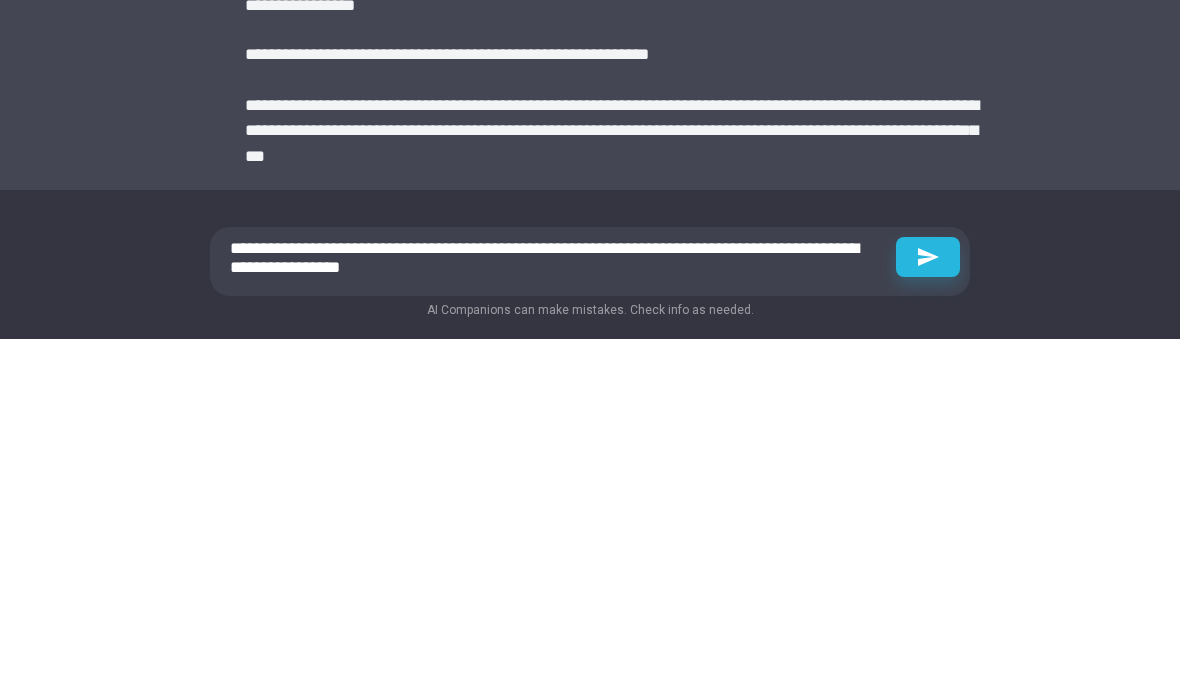 click on "**********" at bounding box center [558, 603] 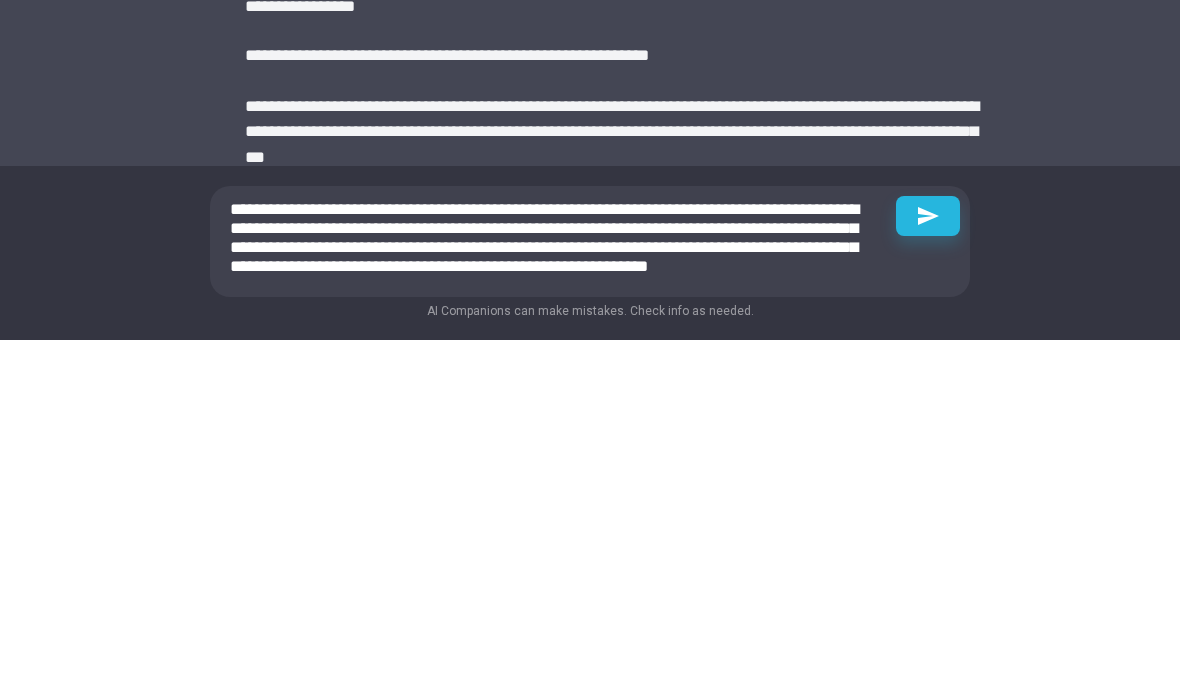 scroll, scrollTop: 0, scrollLeft: 0, axis: both 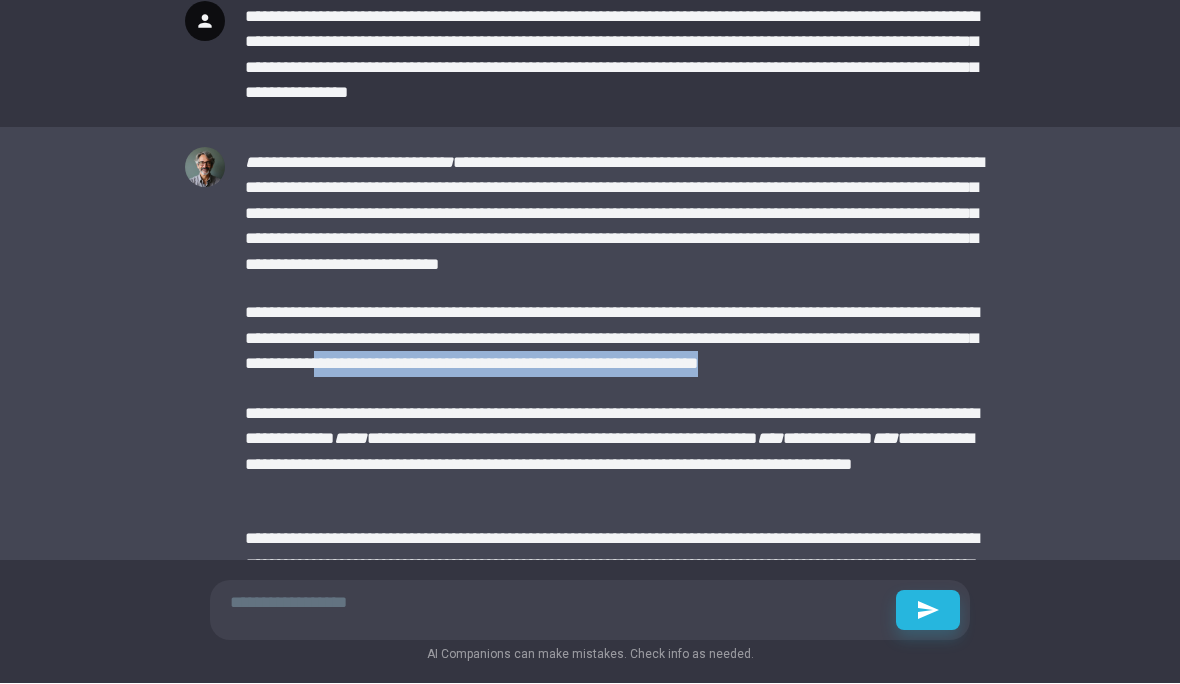 click at bounding box center [558, 603] 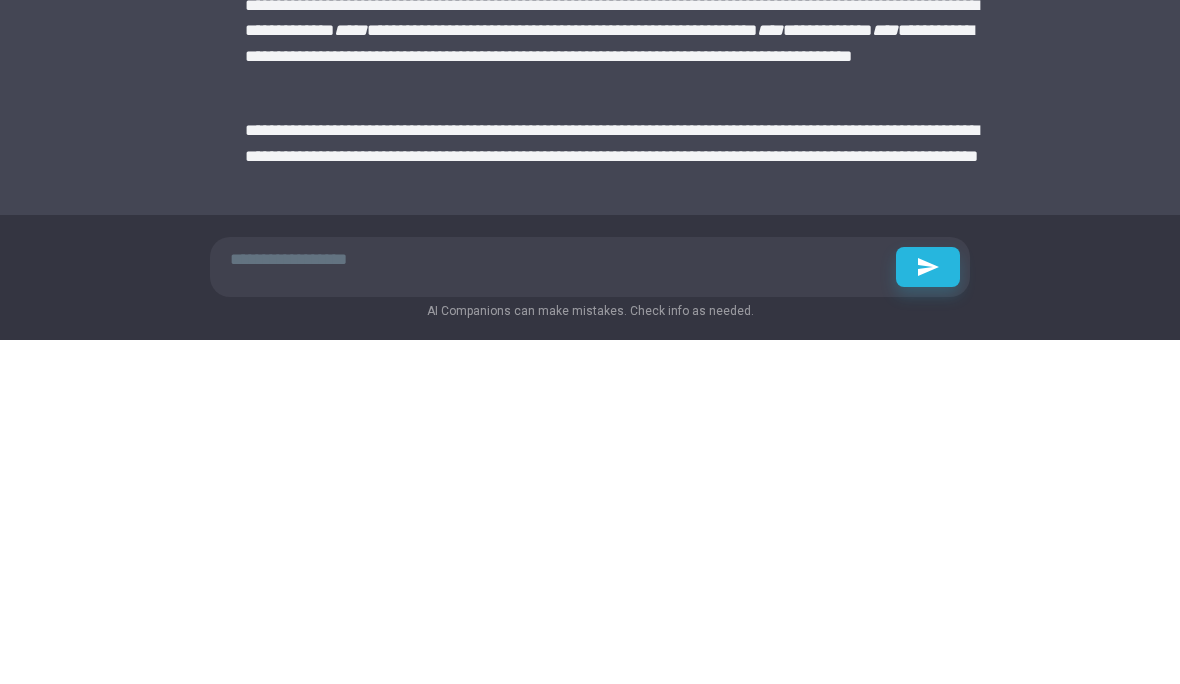 scroll, scrollTop: 981, scrollLeft: 0, axis: vertical 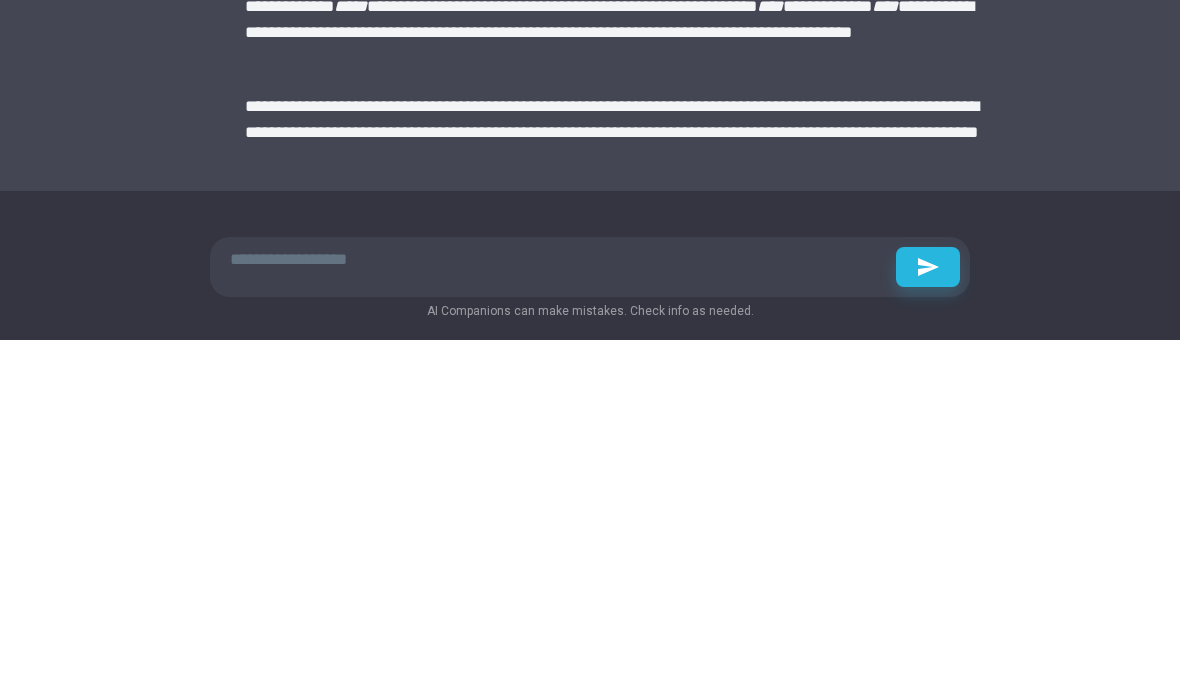click at bounding box center (558, 603) 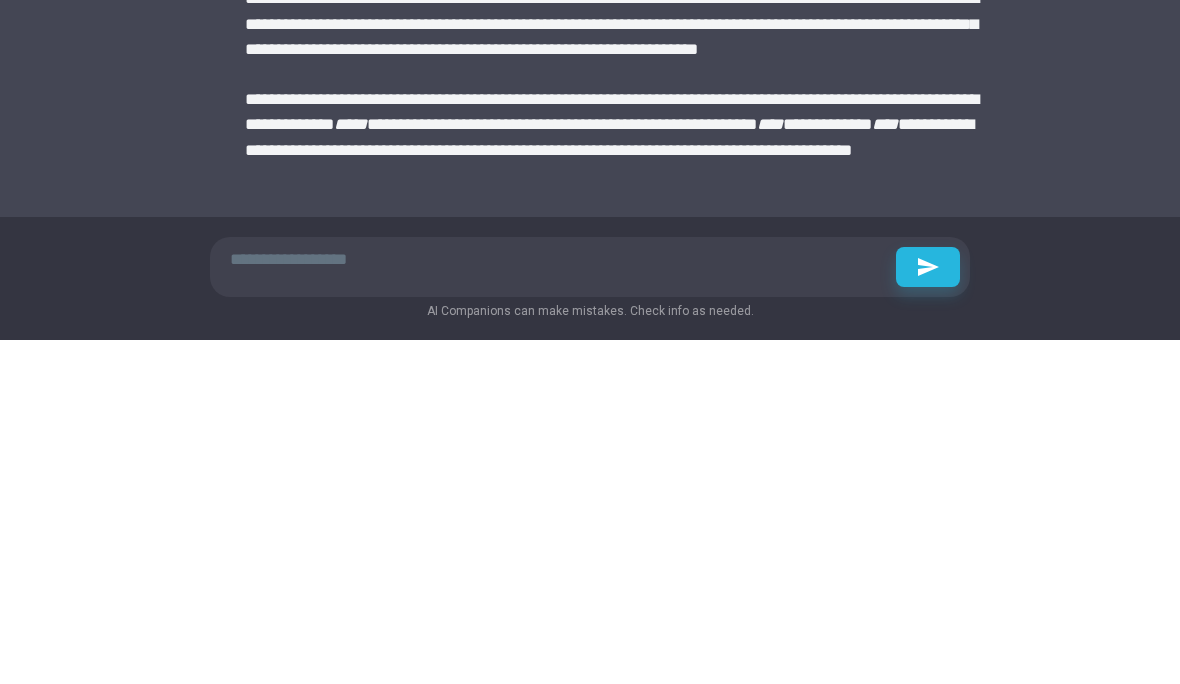 scroll, scrollTop: 863, scrollLeft: 0, axis: vertical 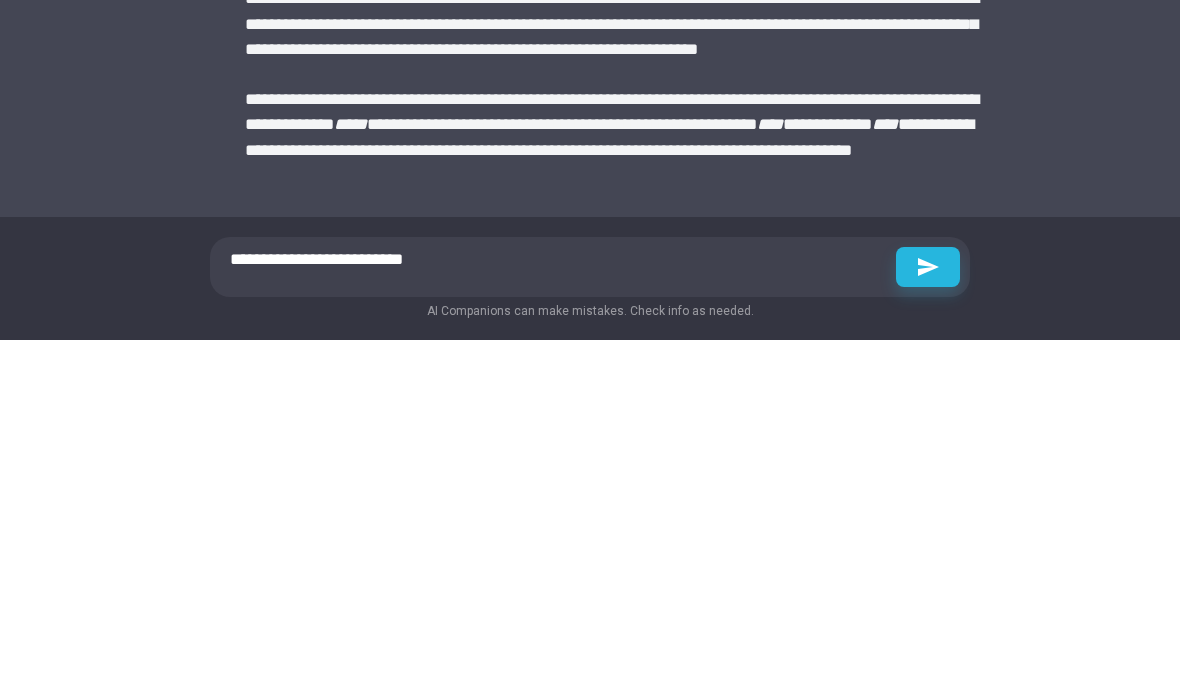 type on "**********" 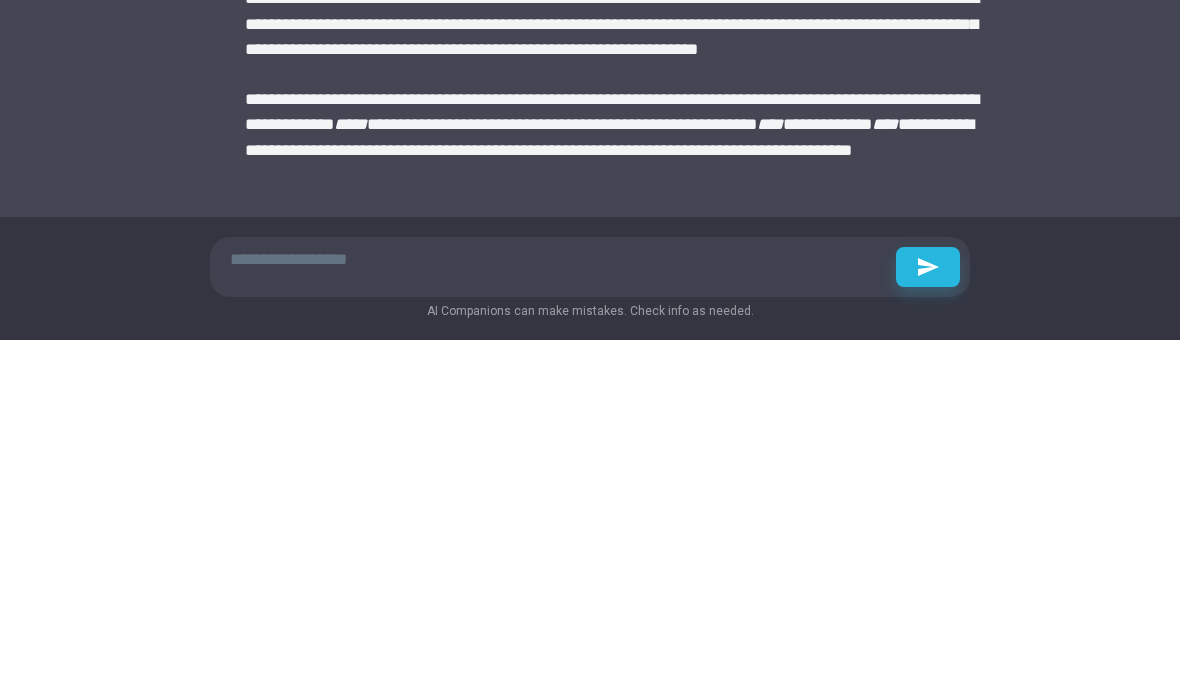 scroll, scrollTop: 0, scrollLeft: 0, axis: both 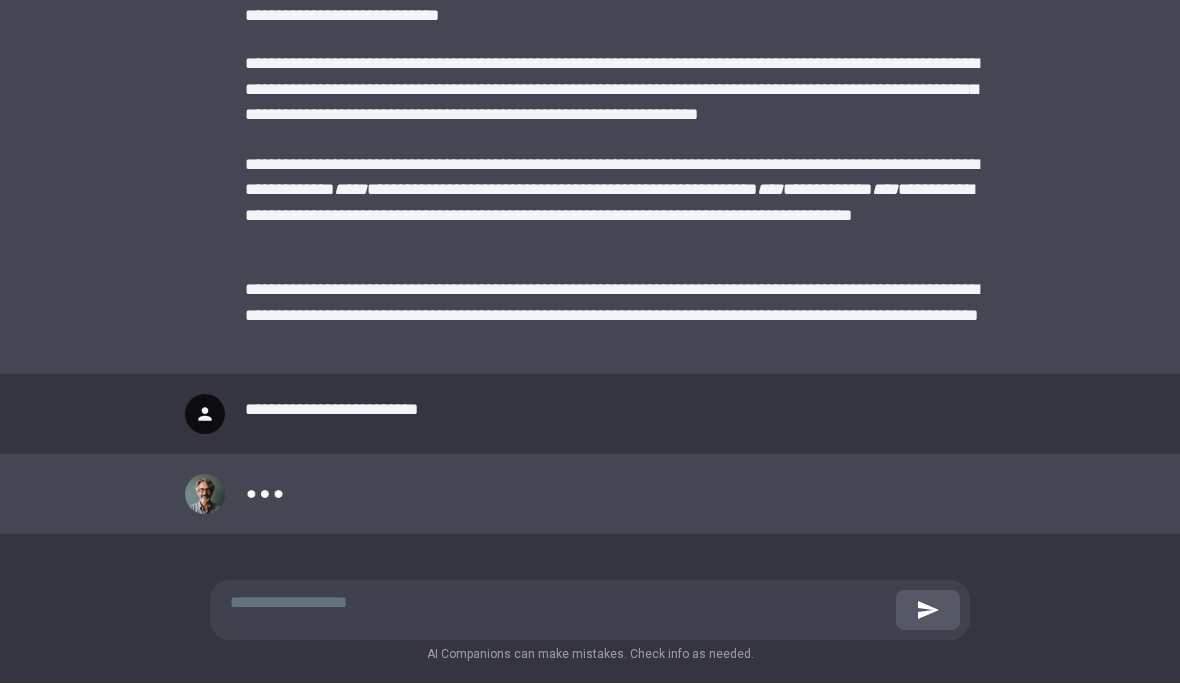click at bounding box center (558, 603) 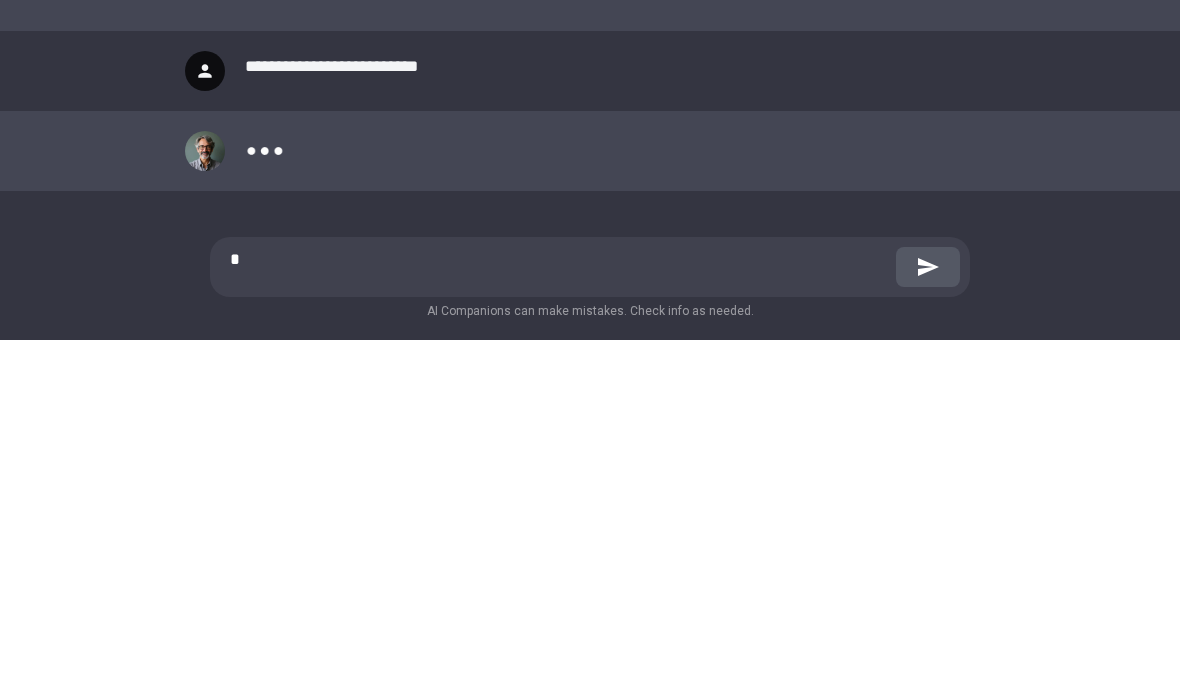 scroll, scrollTop: 78, scrollLeft: 0, axis: vertical 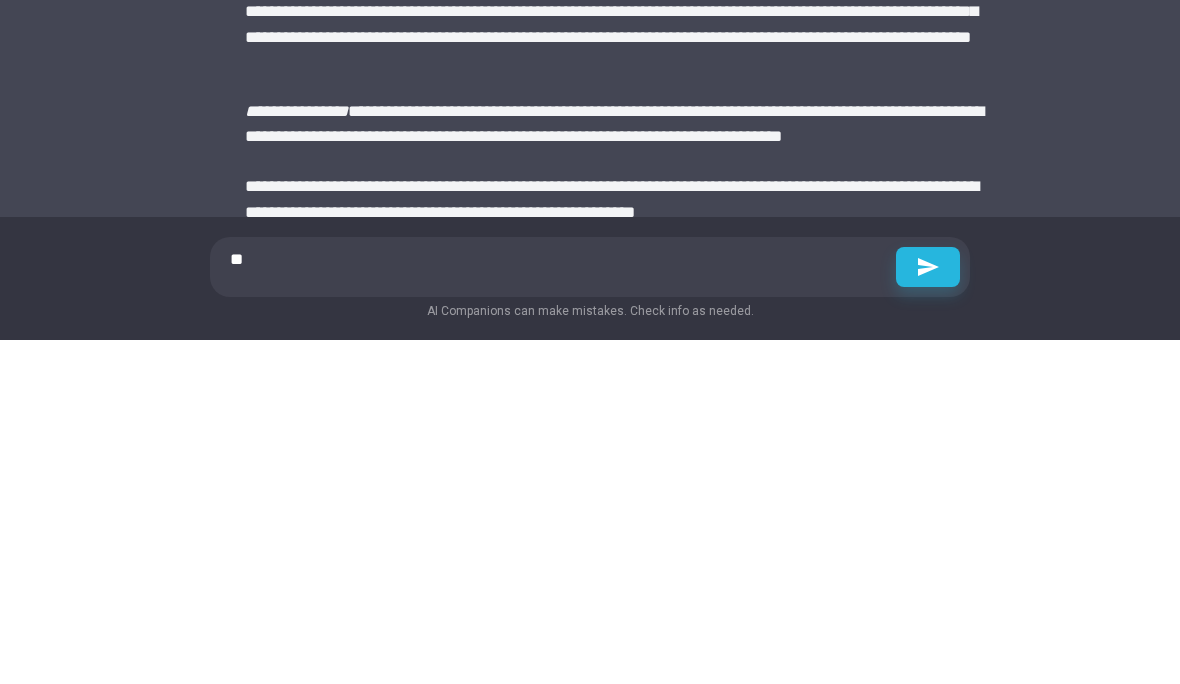 type on "*" 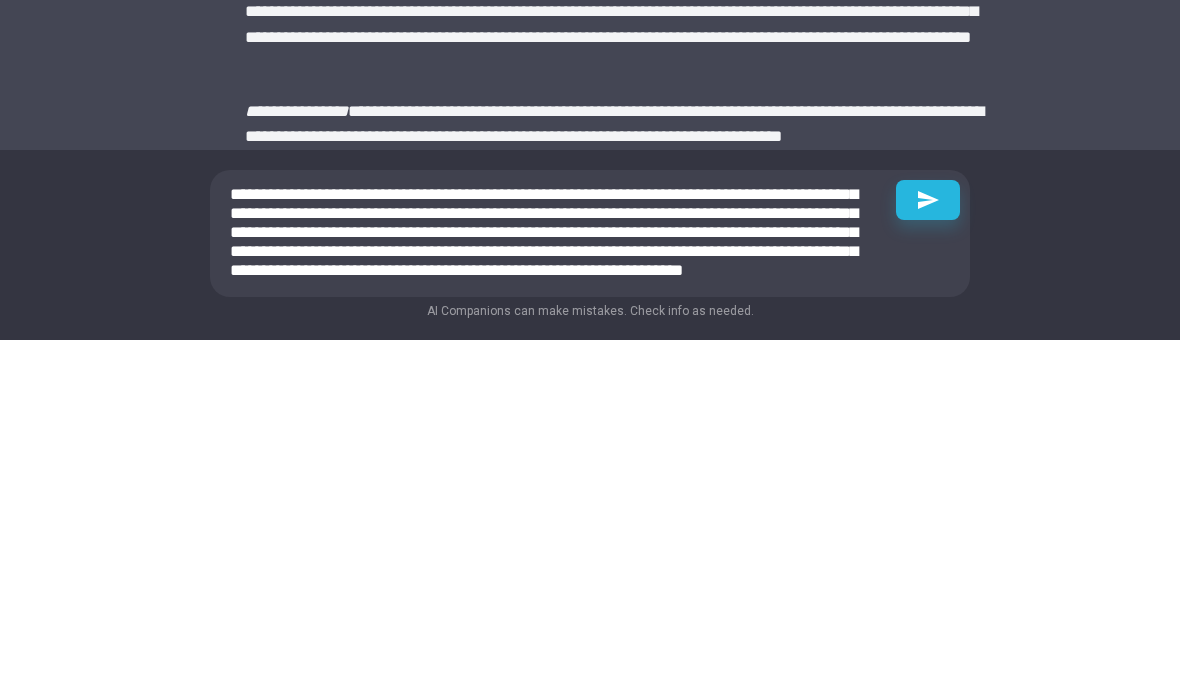 scroll, scrollTop: 68, scrollLeft: 0, axis: vertical 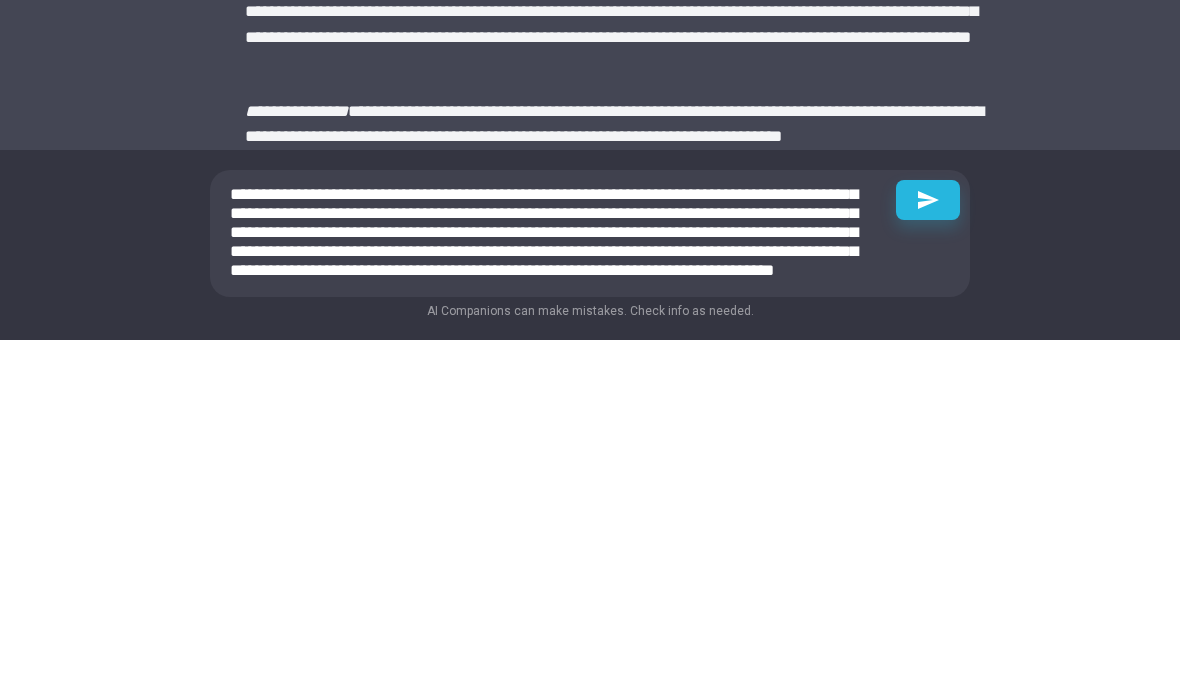 type on "**********" 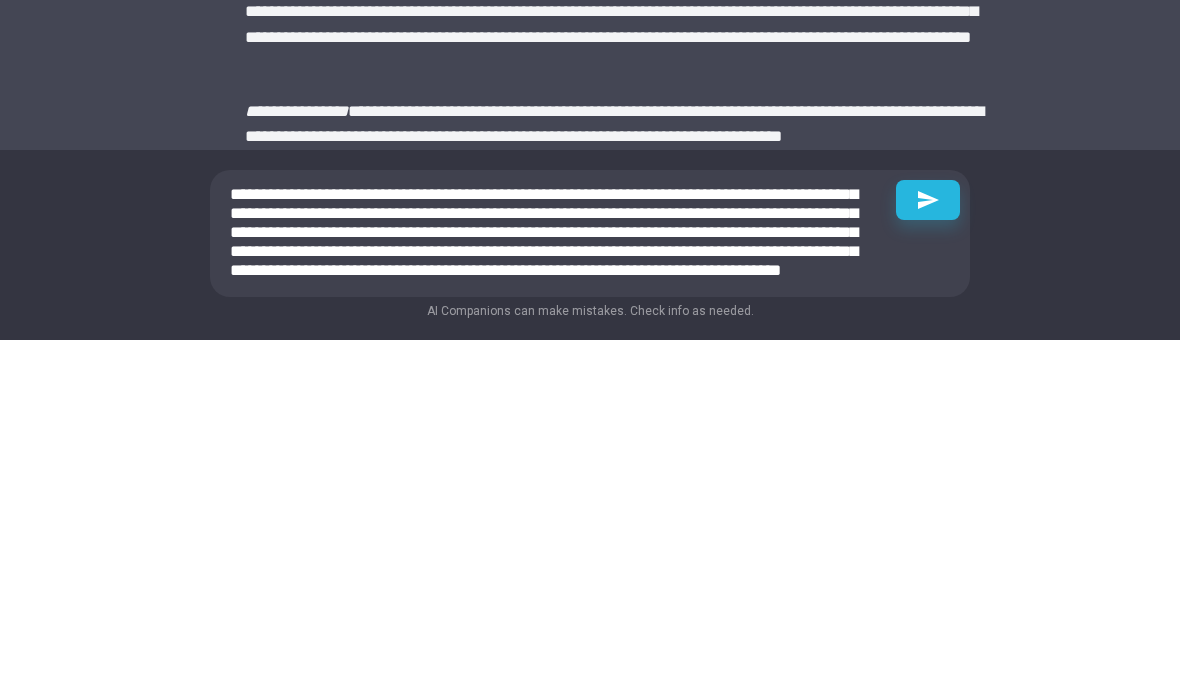 type 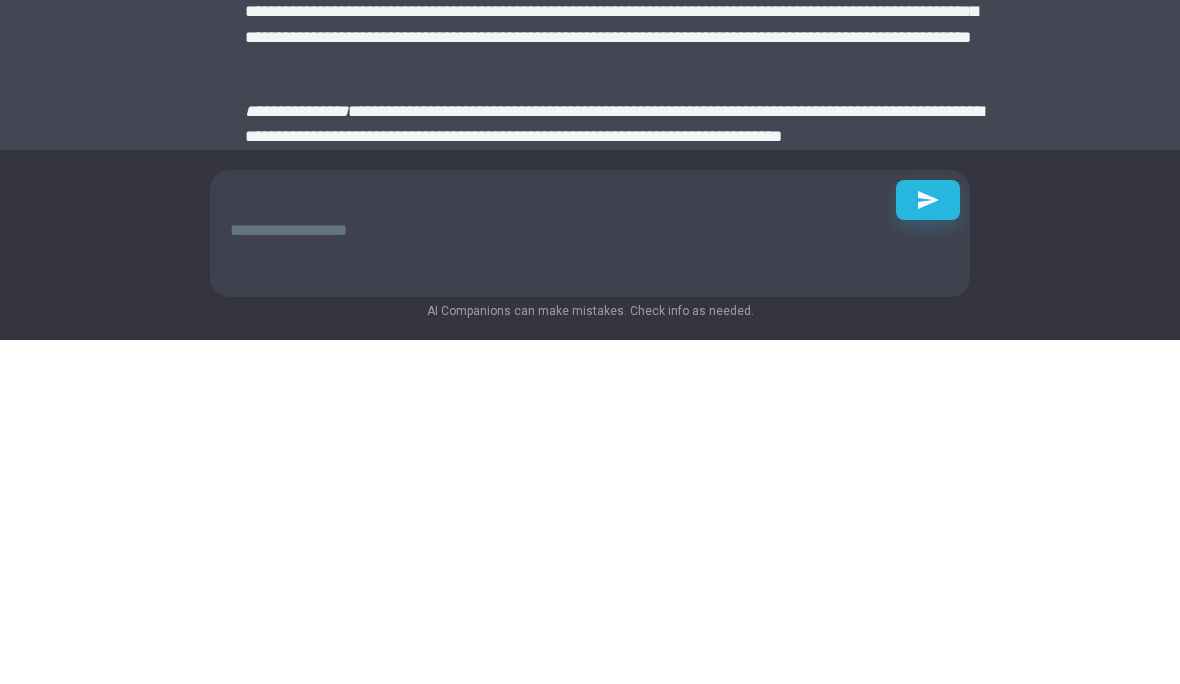 scroll, scrollTop: 0, scrollLeft: 0, axis: both 